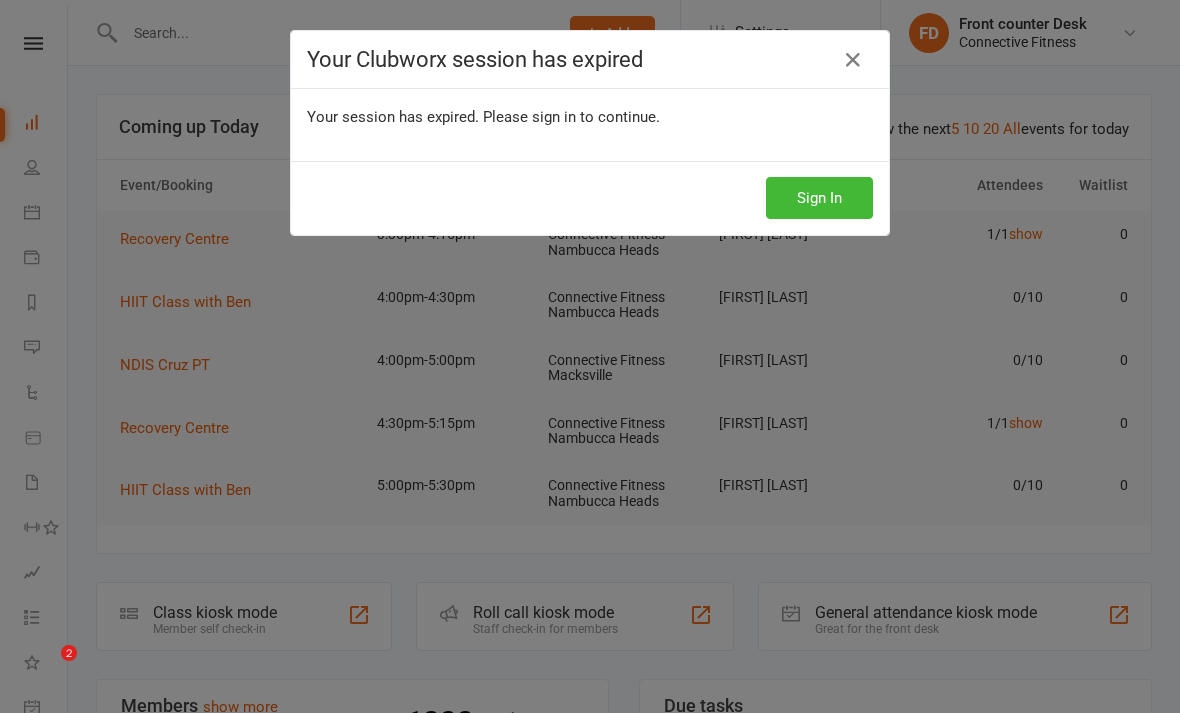scroll, scrollTop: 0, scrollLeft: 0, axis: both 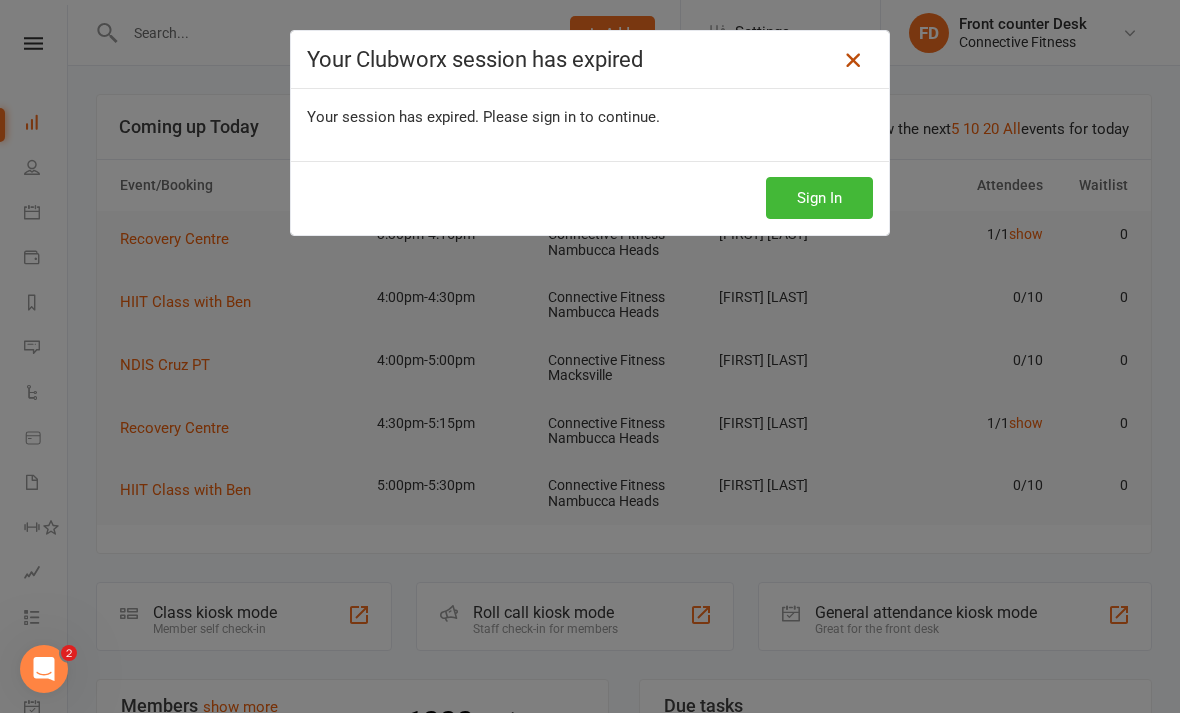 click at bounding box center [853, 60] 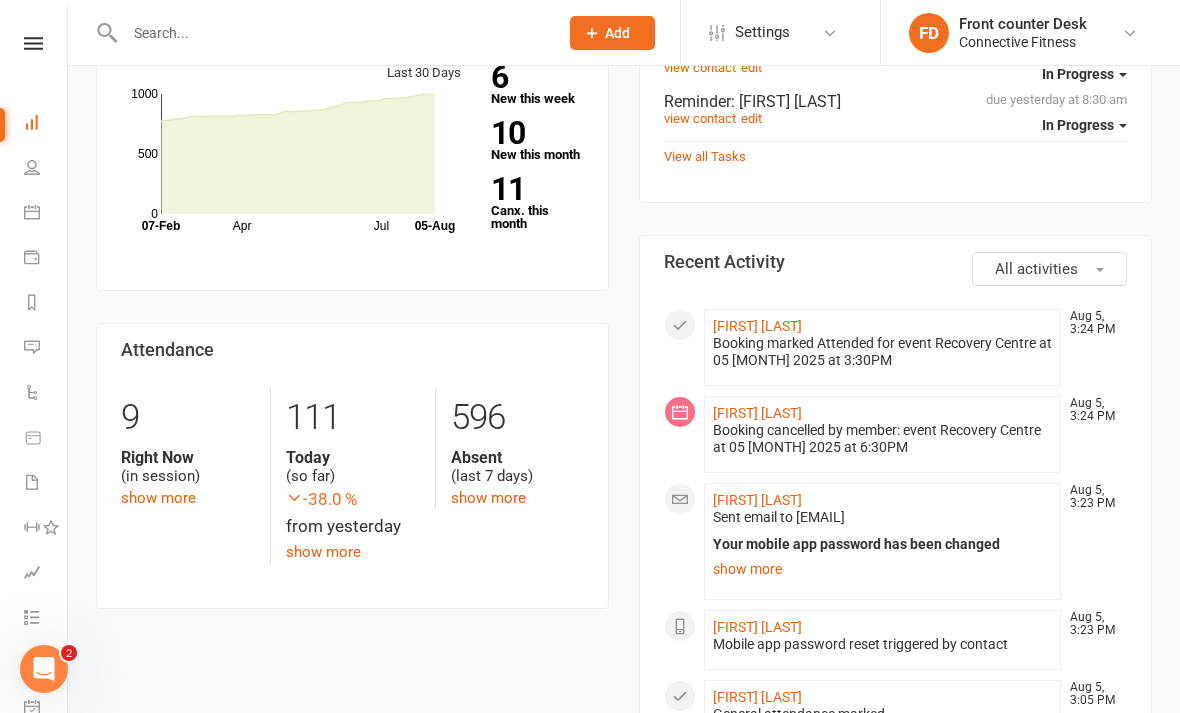 scroll, scrollTop: 701, scrollLeft: 0, axis: vertical 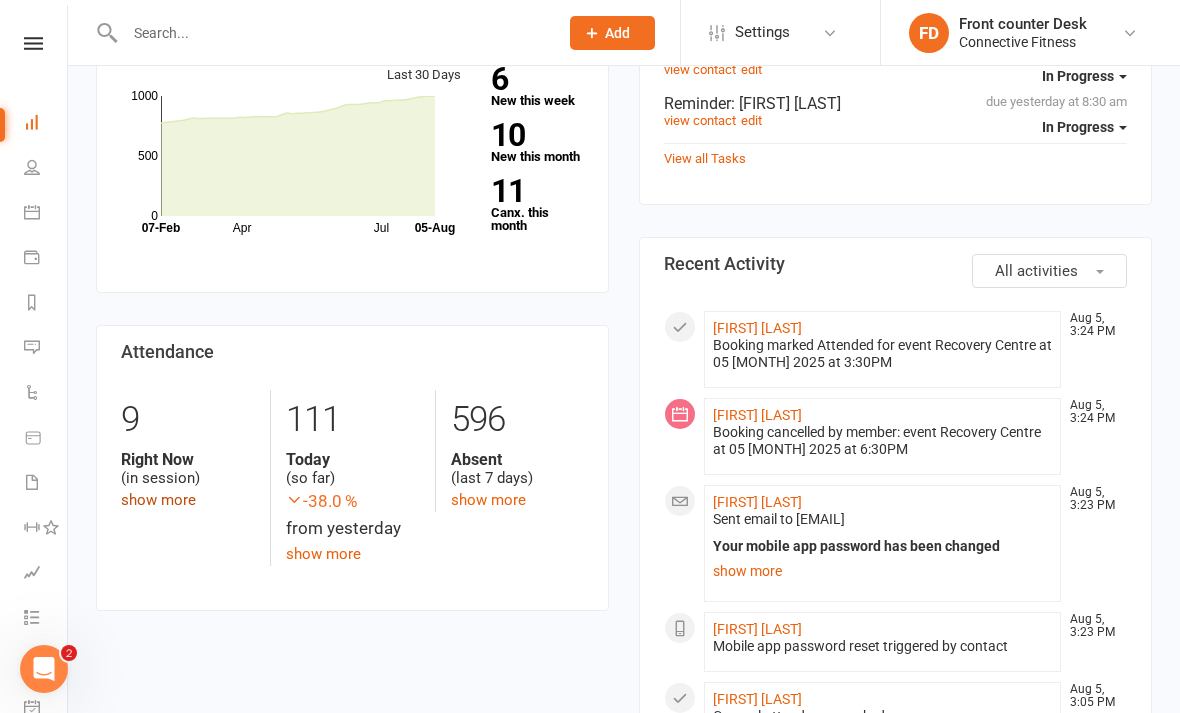 click on "show more" 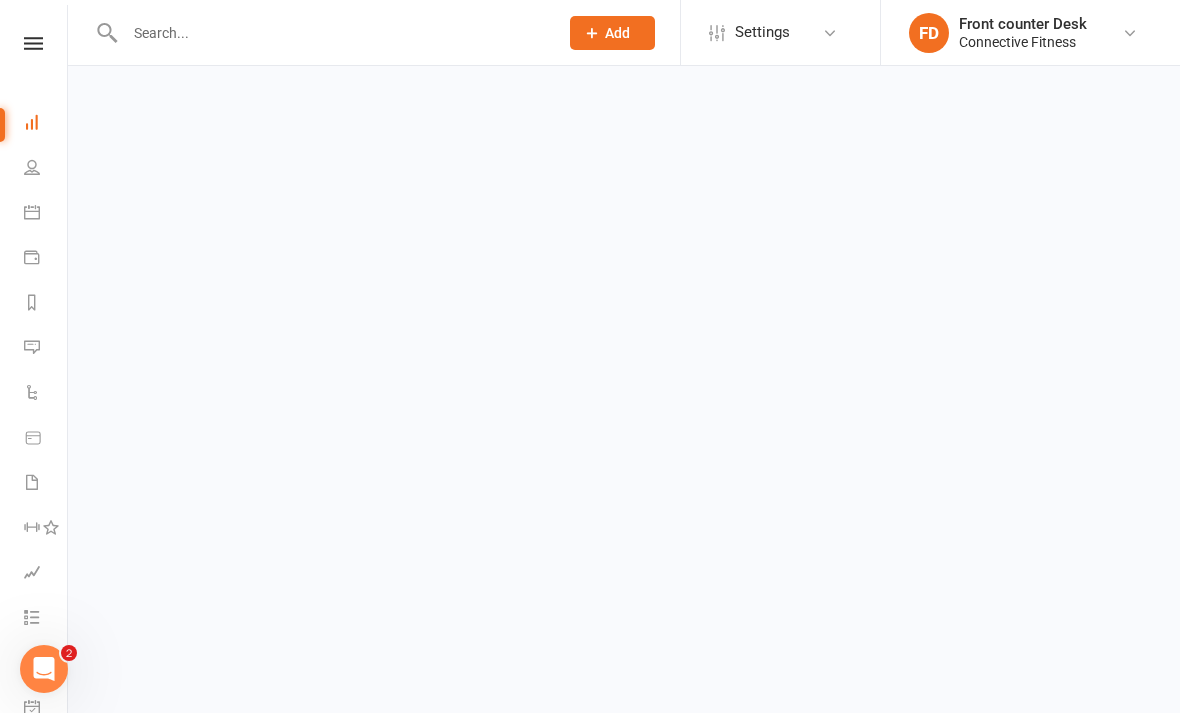 scroll, scrollTop: 0, scrollLeft: 0, axis: both 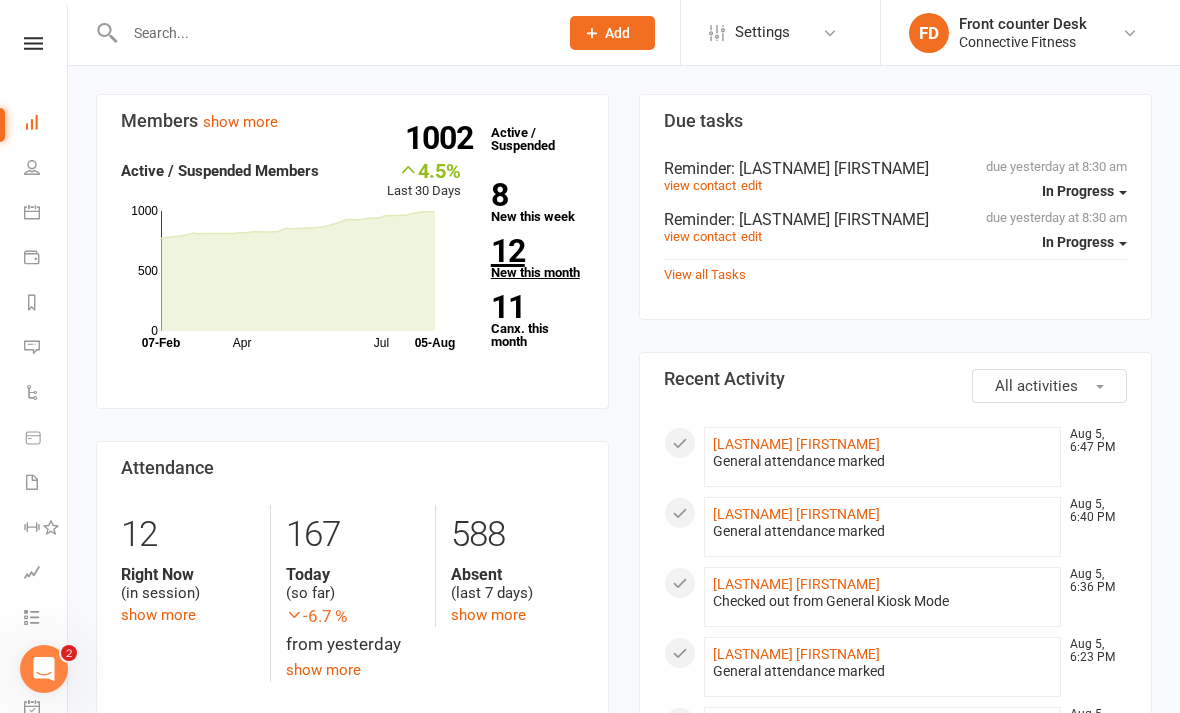 click on "12 New this month" at bounding box center (537, 257) 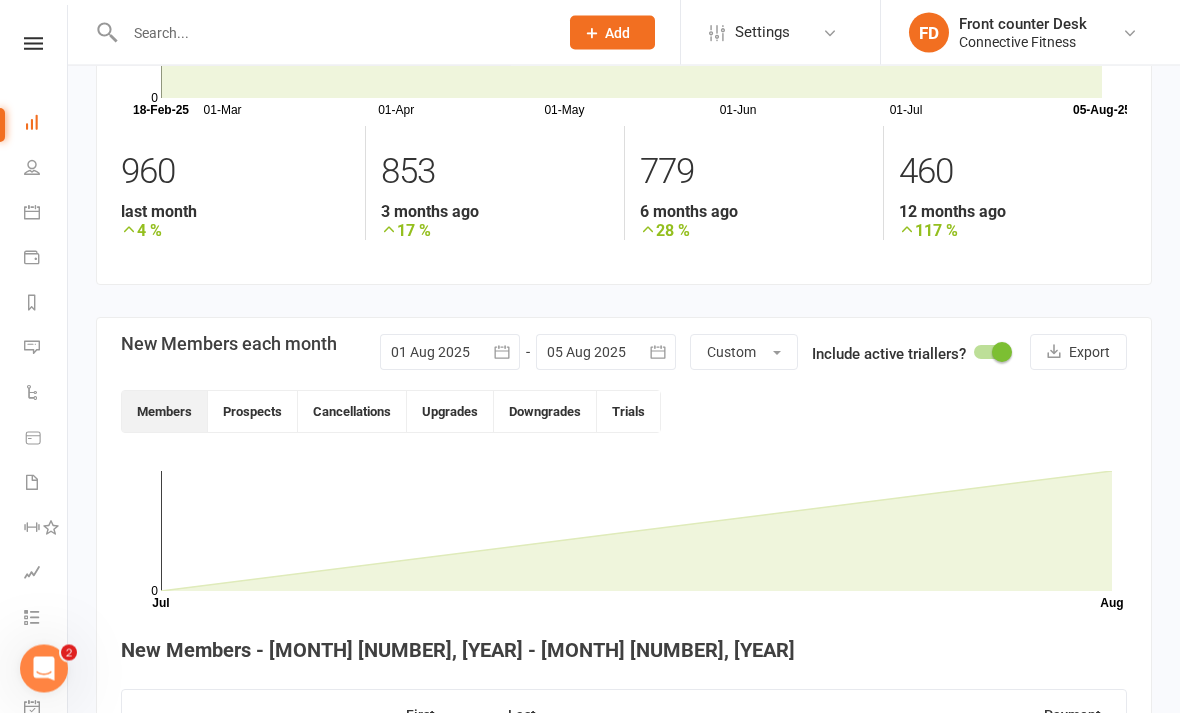 scroll, scrollTop: 229, scrollLeft: 0, axis: vertical 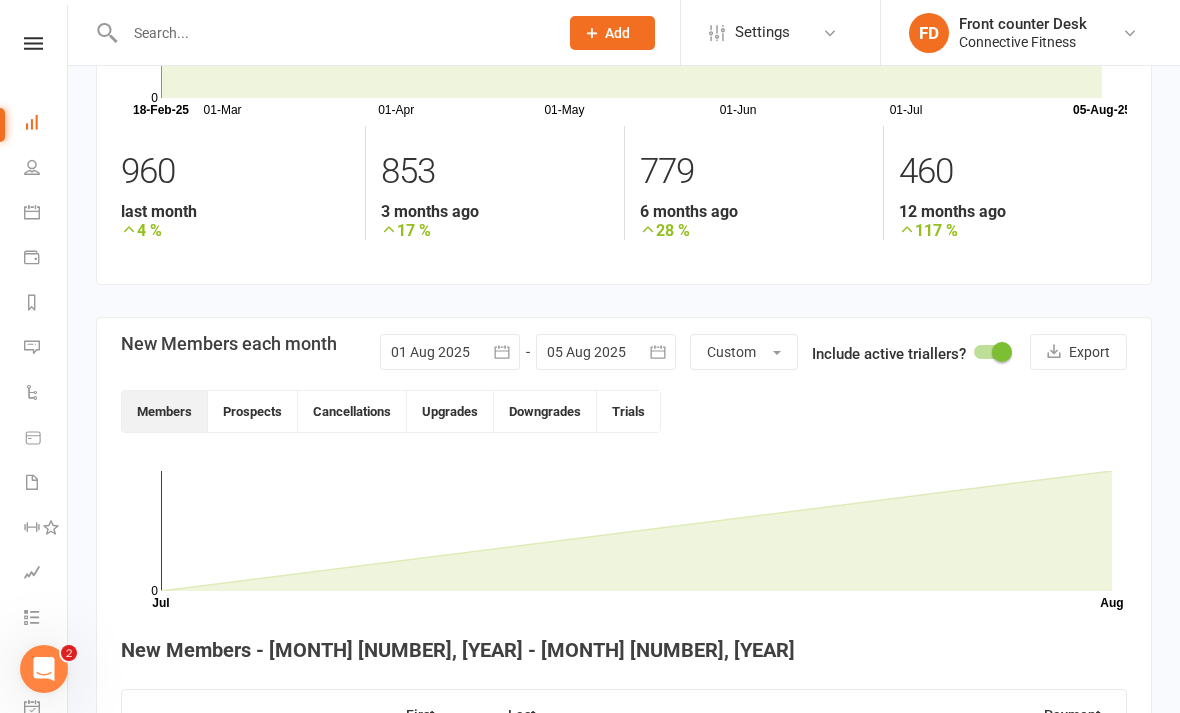 click on "Dashboard" at bounding box center (46, 124) 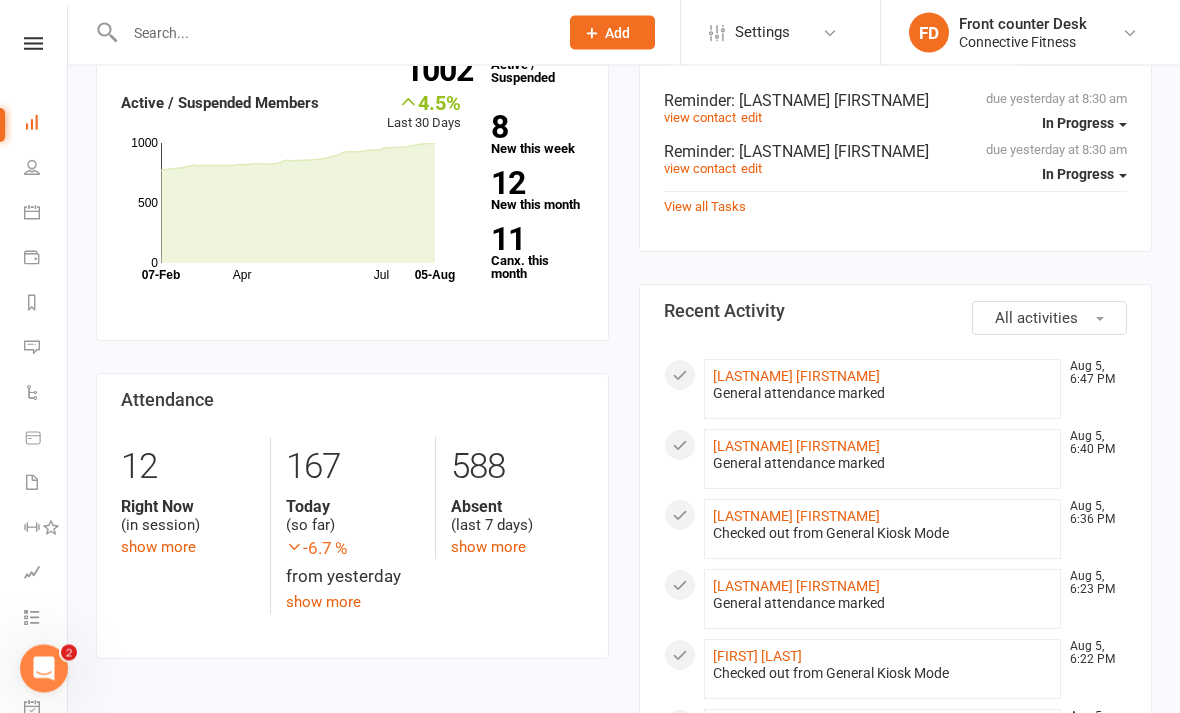 scroll, scrollTop: 469, scrollLeft: 0, axis: vertical 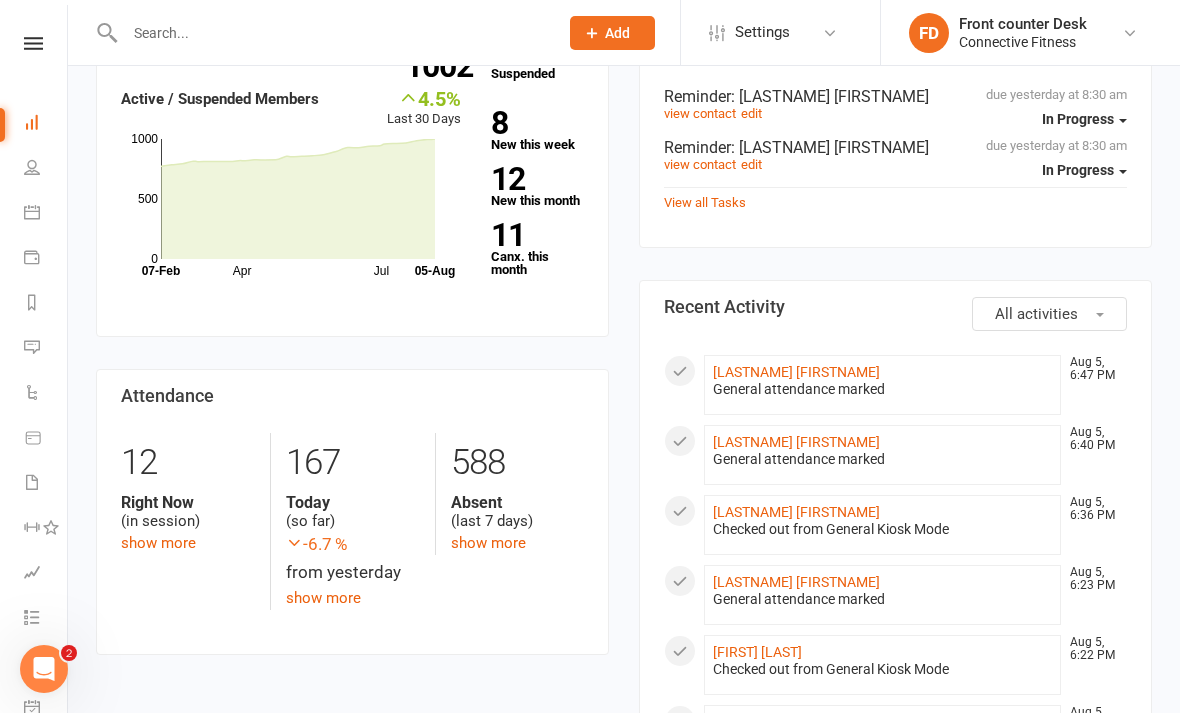 click on "12 Right Now (in session) show more 167 Today (so far)  -6.7 %  from yesterday  show more 588 Absent (last 7 days) show more" 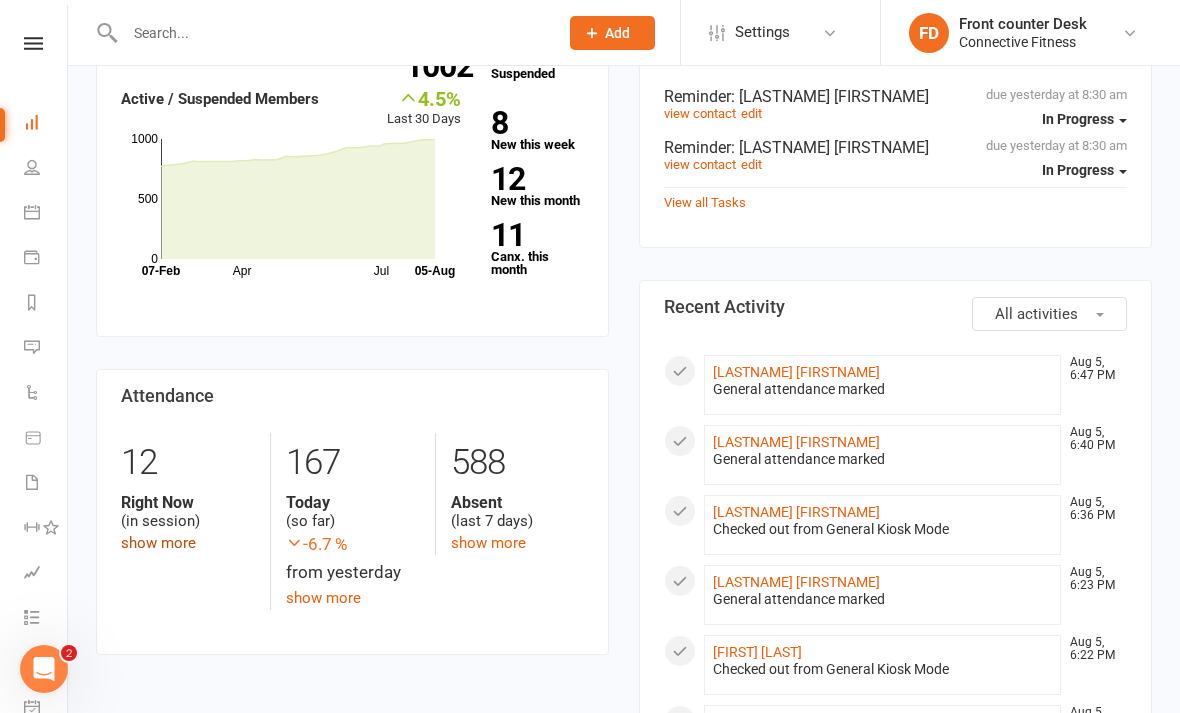 click on "show more" 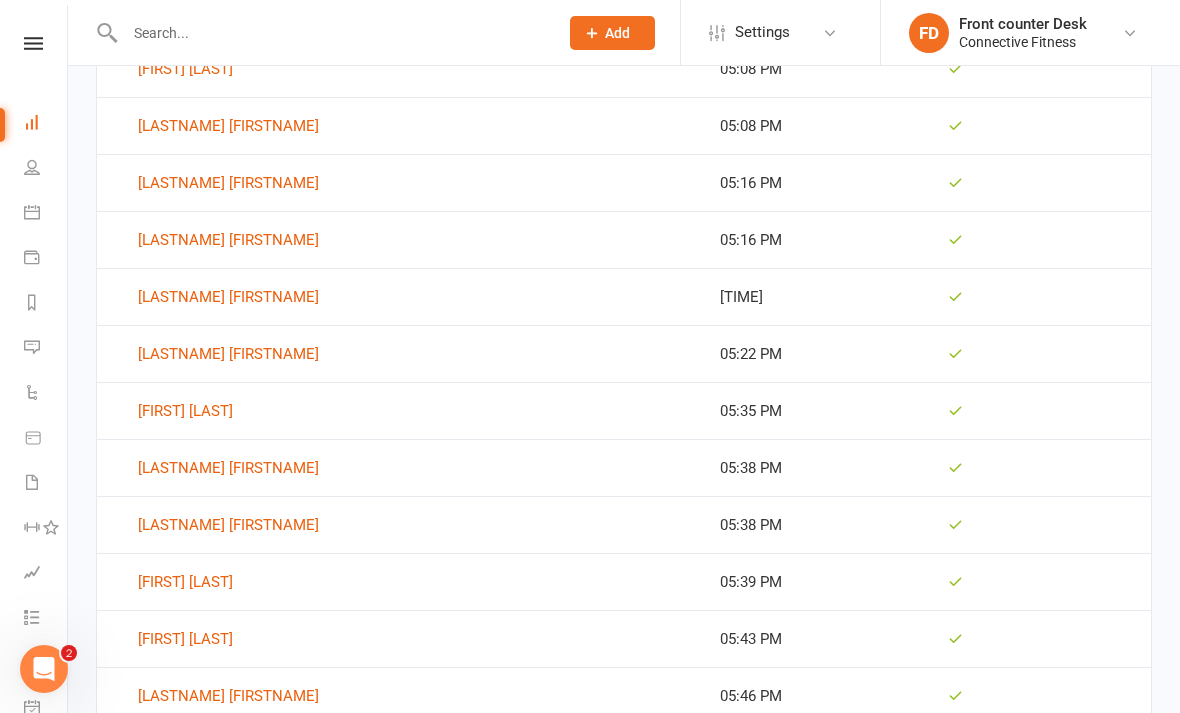scroll, scrollTop: 11172, scrollLeft: 0, axis: vertical 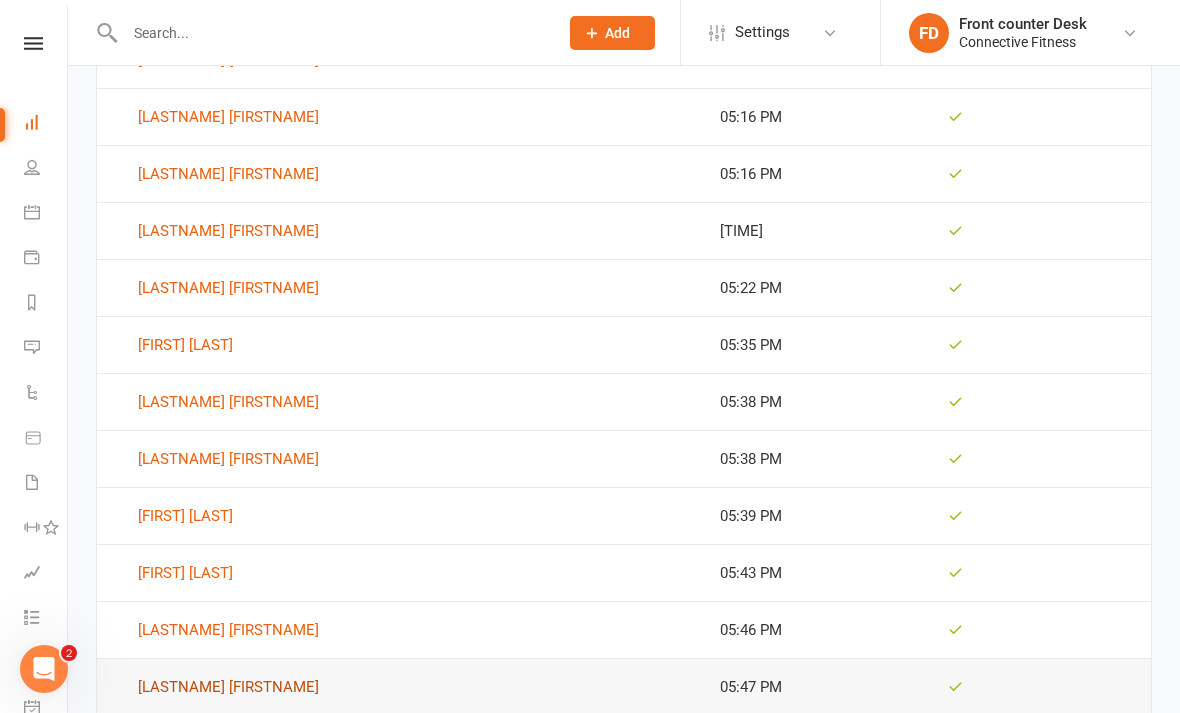 click on "[LASTNAME] [FIRSTNAME]" at bounding box center (404, 687) 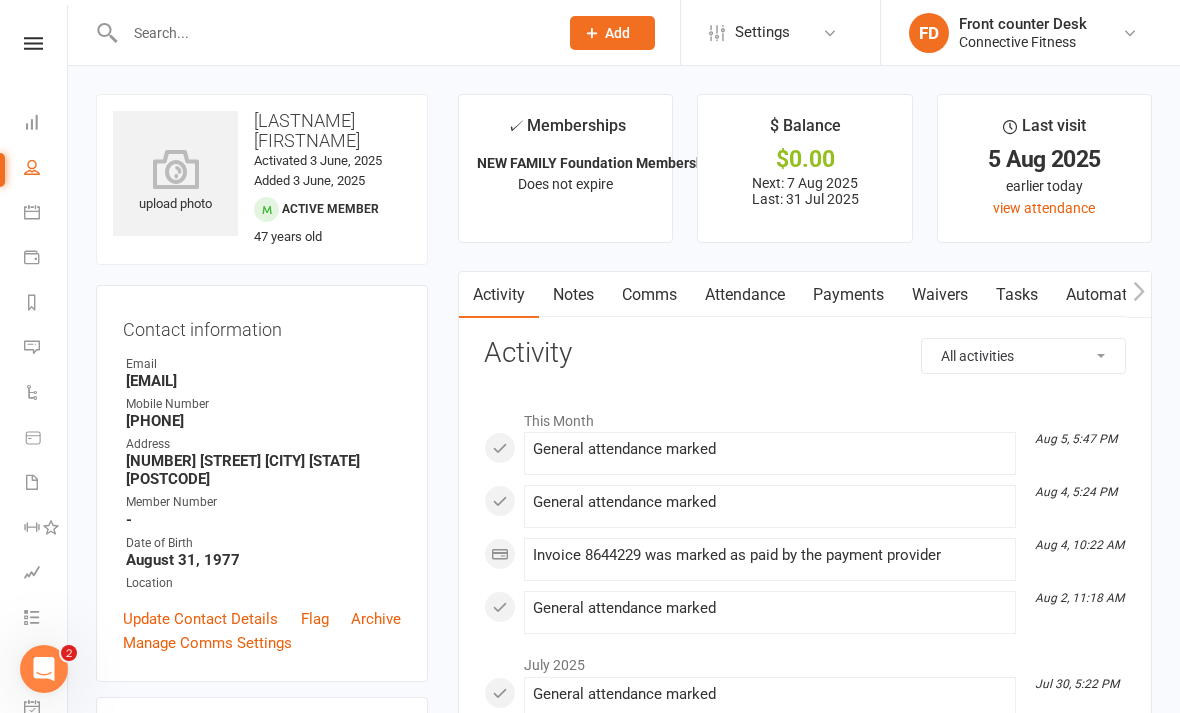 scroll, scrollTop: 0, scrollLeft: 0, axis: both 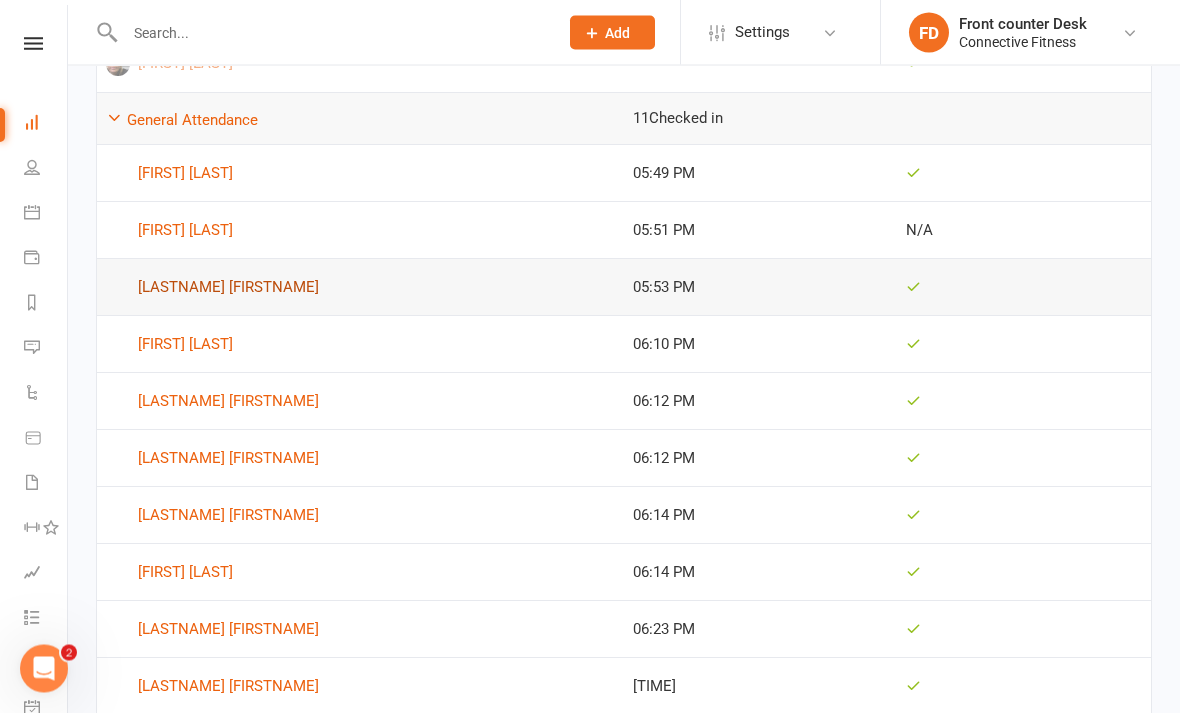 click on "[LASTNAME] [FIRSTNAME]" at bounding box center (360, 288) 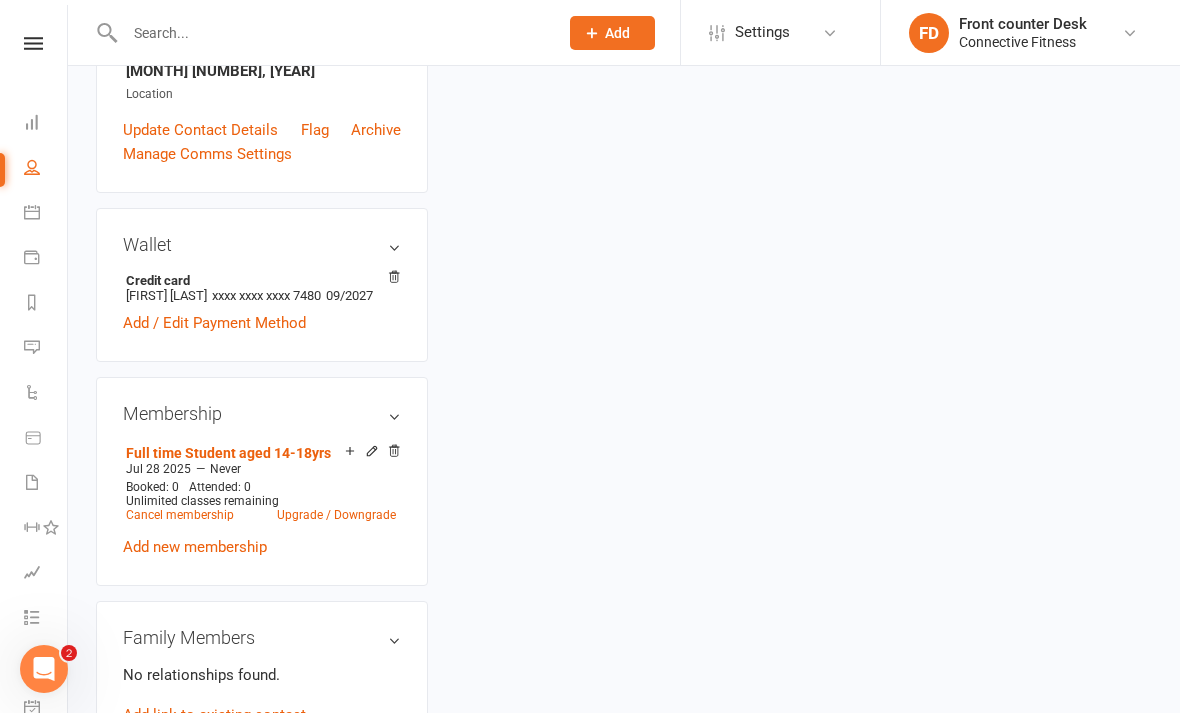 scroll, scrollTop: 0, scrollLeft: 0, axis: both 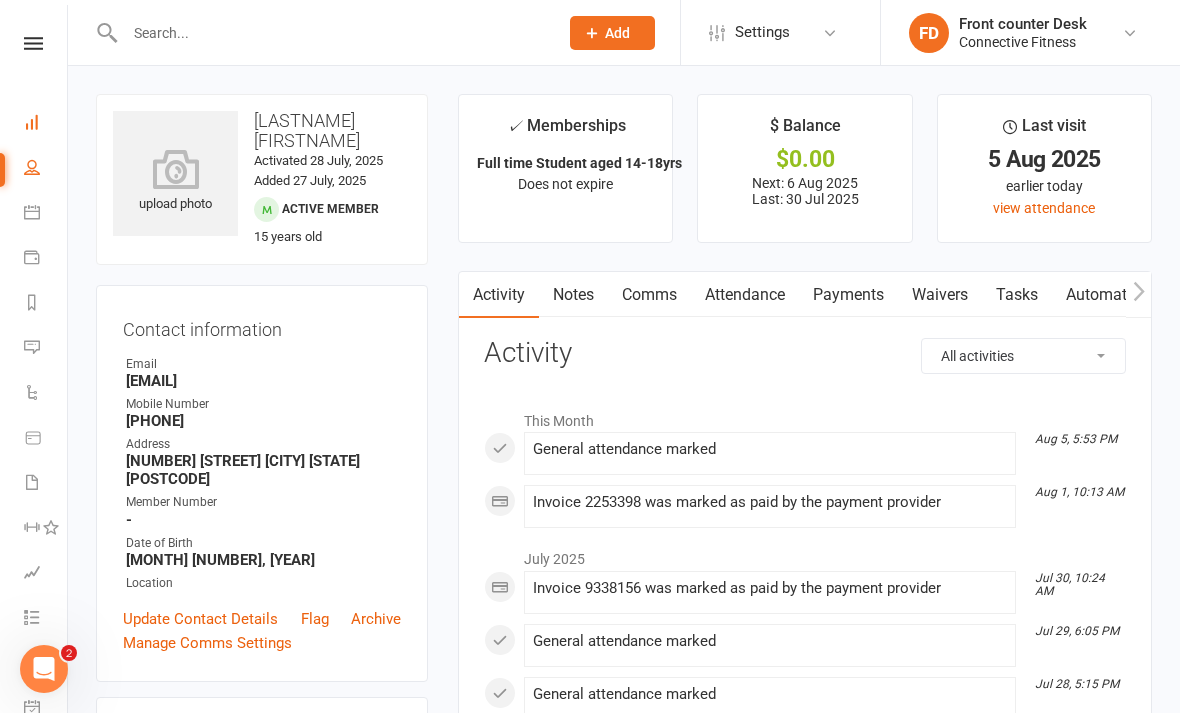 click on "Dashboard" at bounding box center (46, 124) 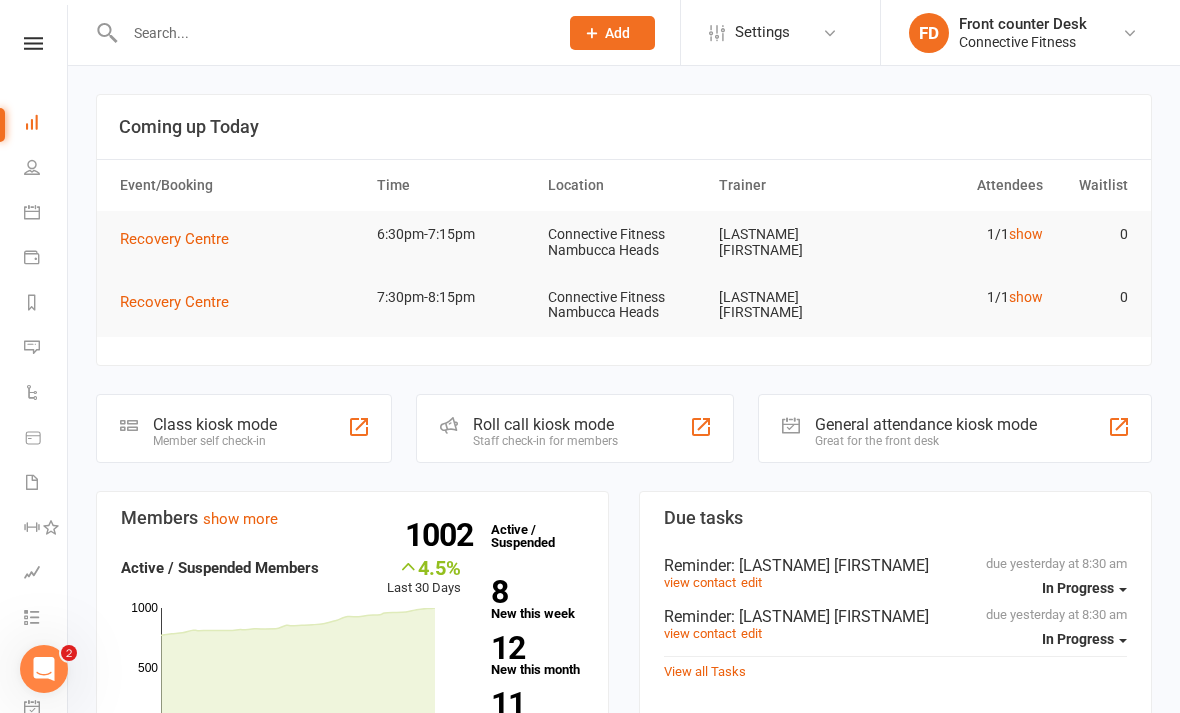 click at bounding box center (331, 33) 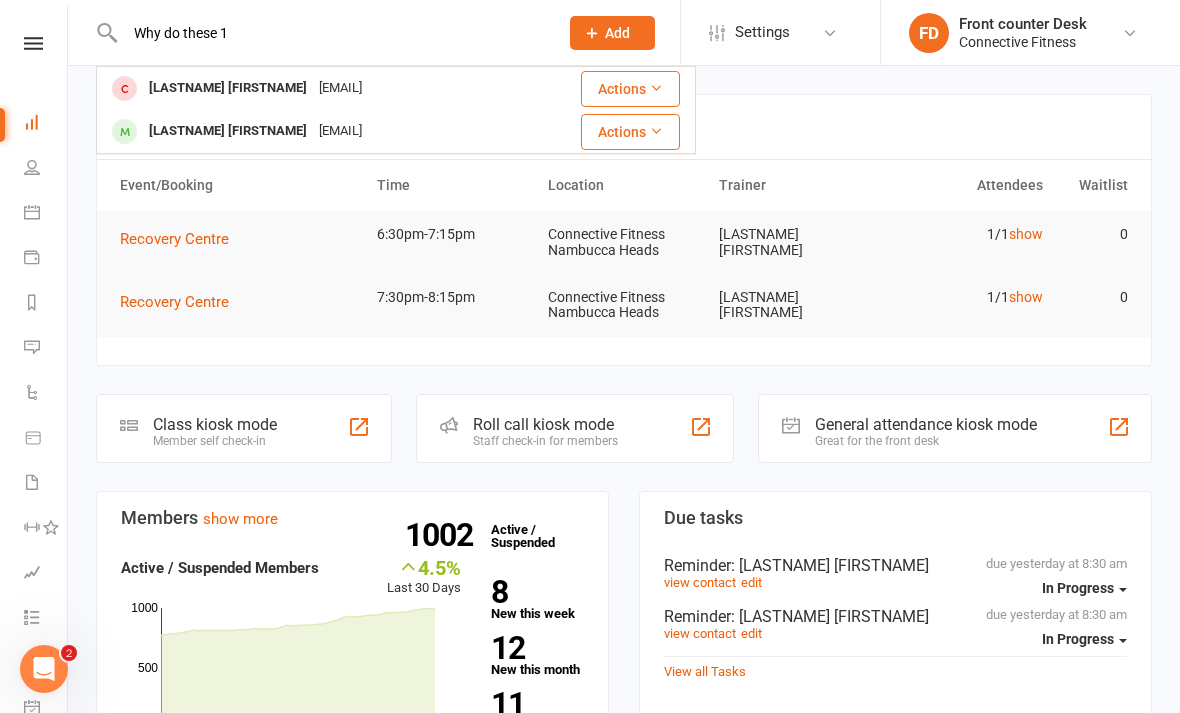 type on "Why do" 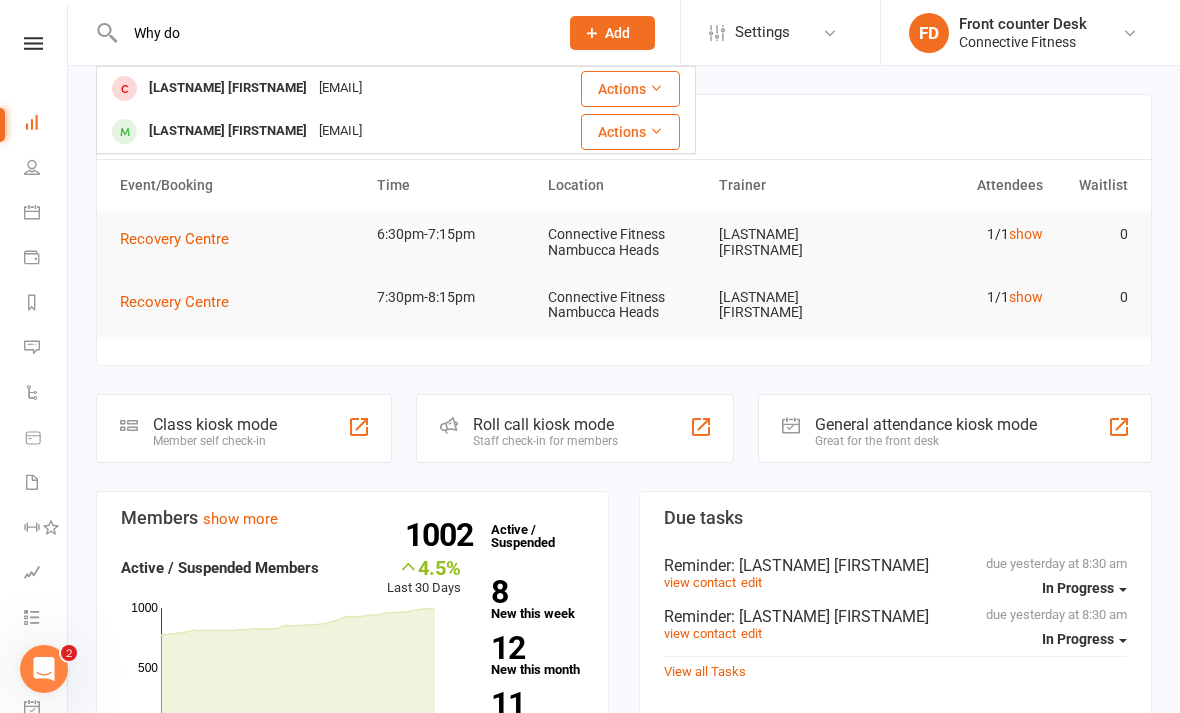type 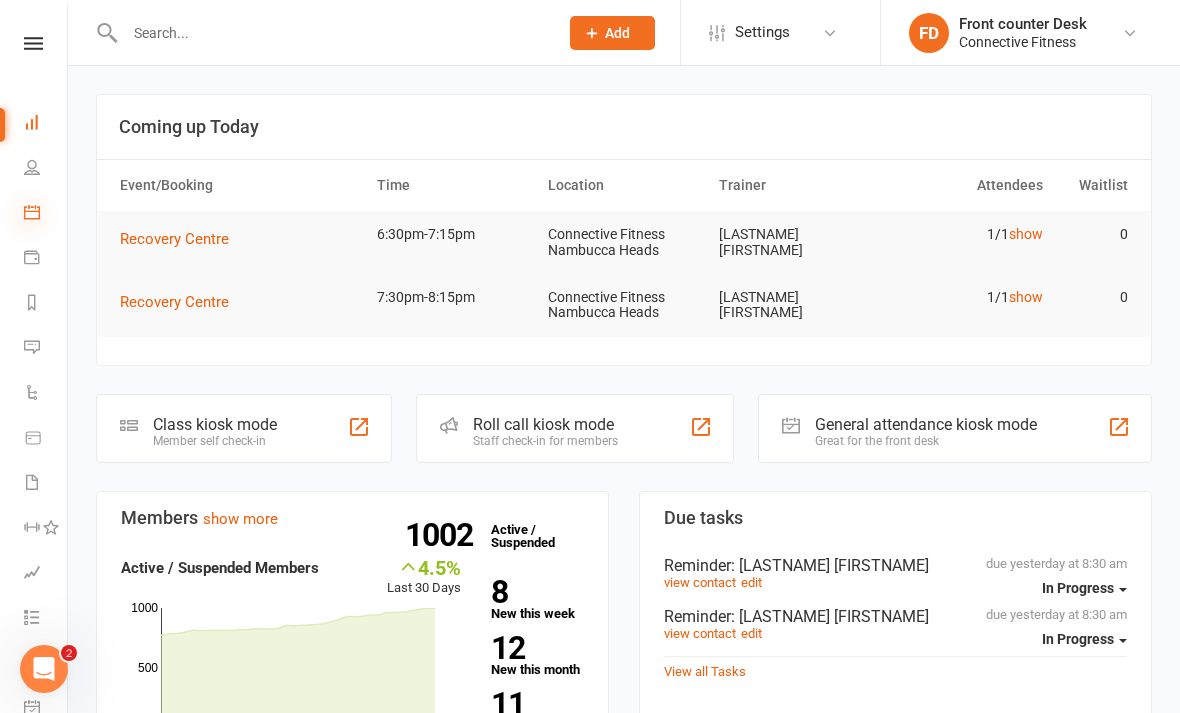 click at bounding box center (32, 212) 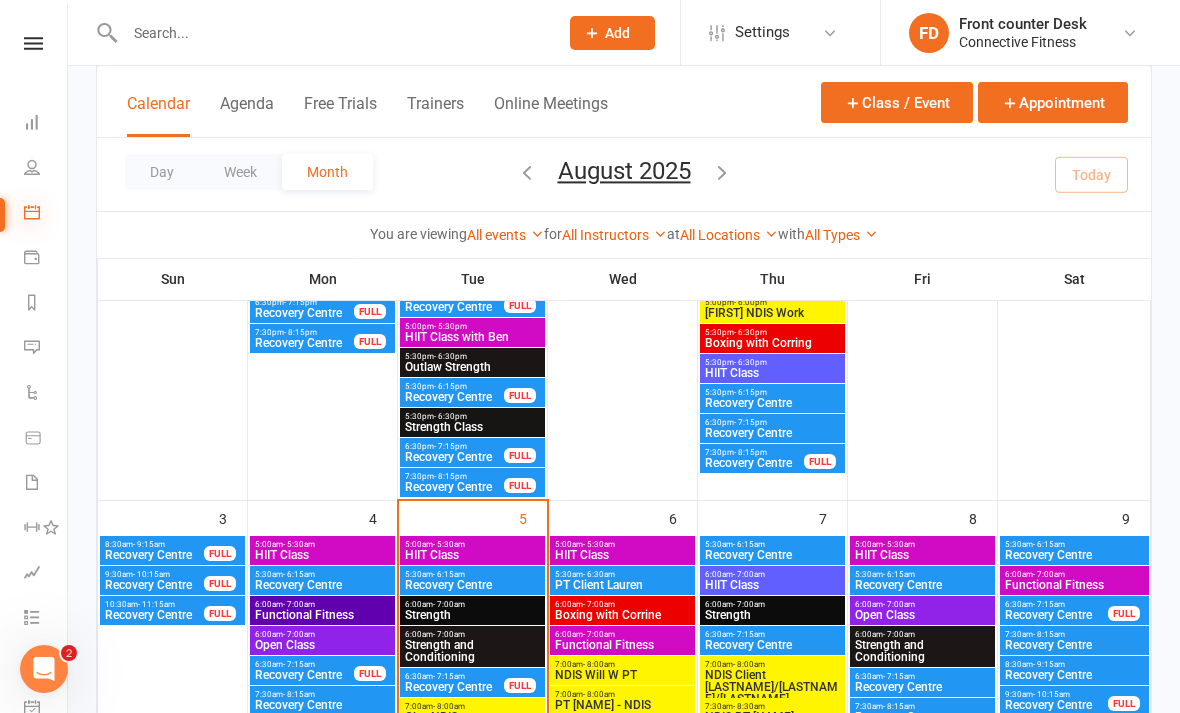 scroll, scrollTop: 956, scrollLeft: 0, axis: vertical 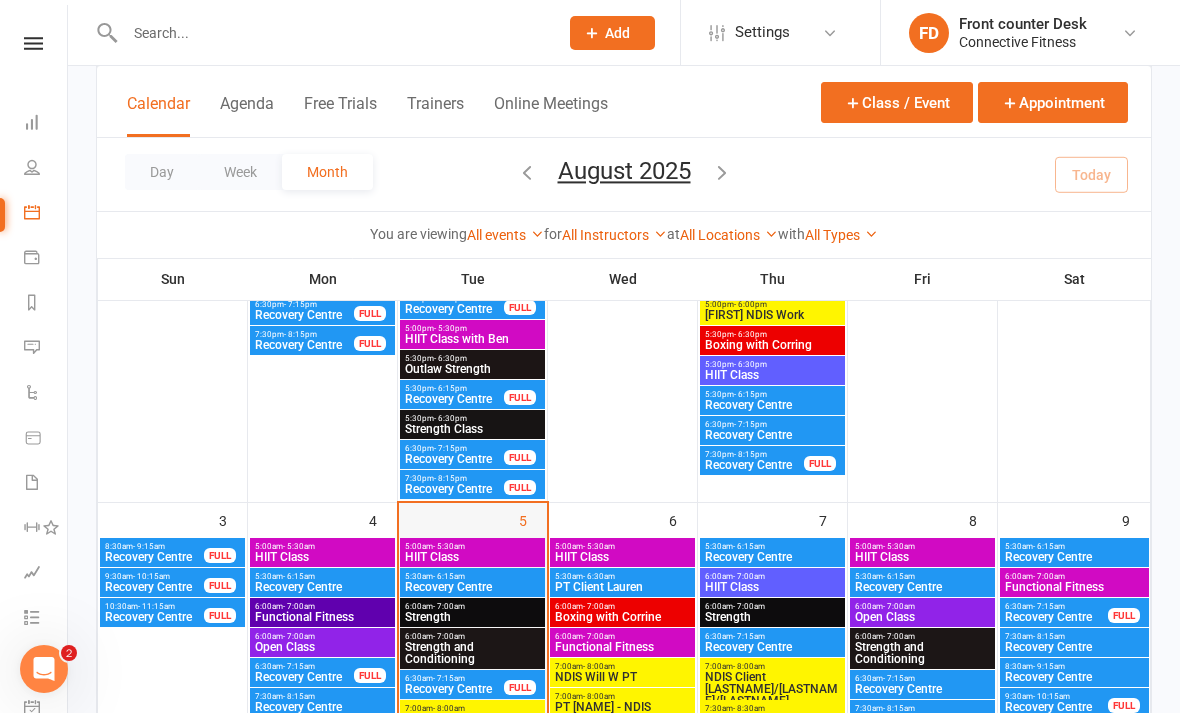 click on "5" at bounding box center [533, 519] 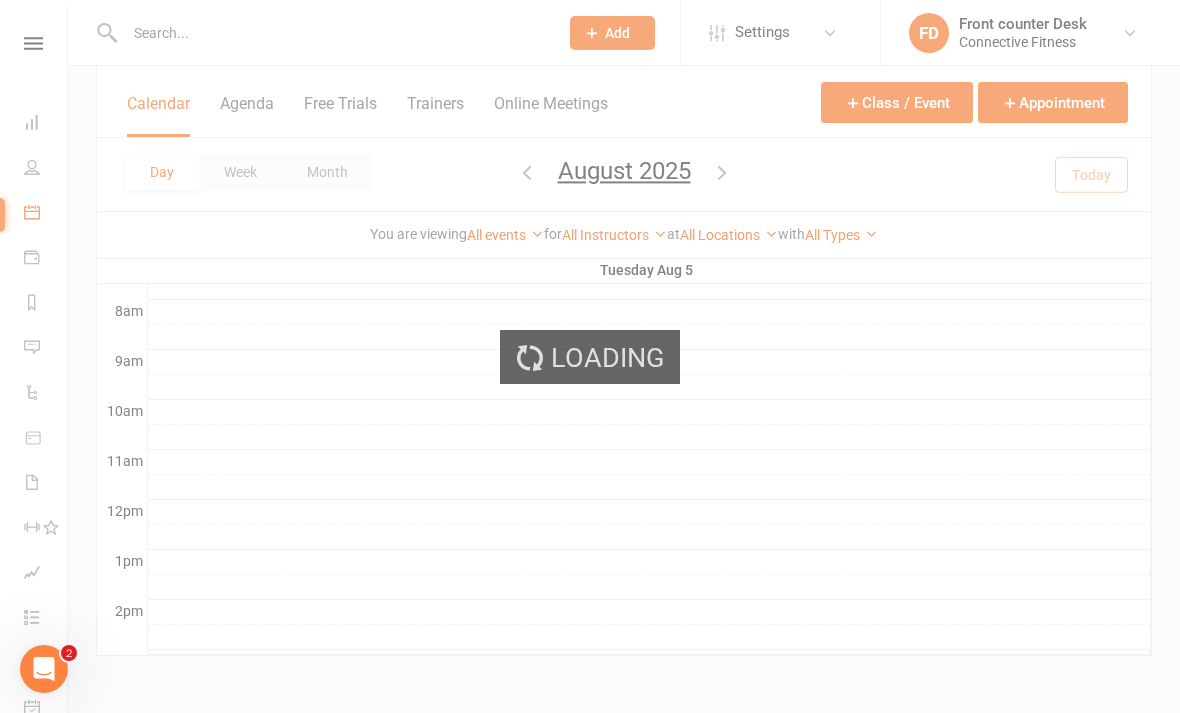 scroll, scrollTop: 460, scrollLeft: 0, axis: vertical 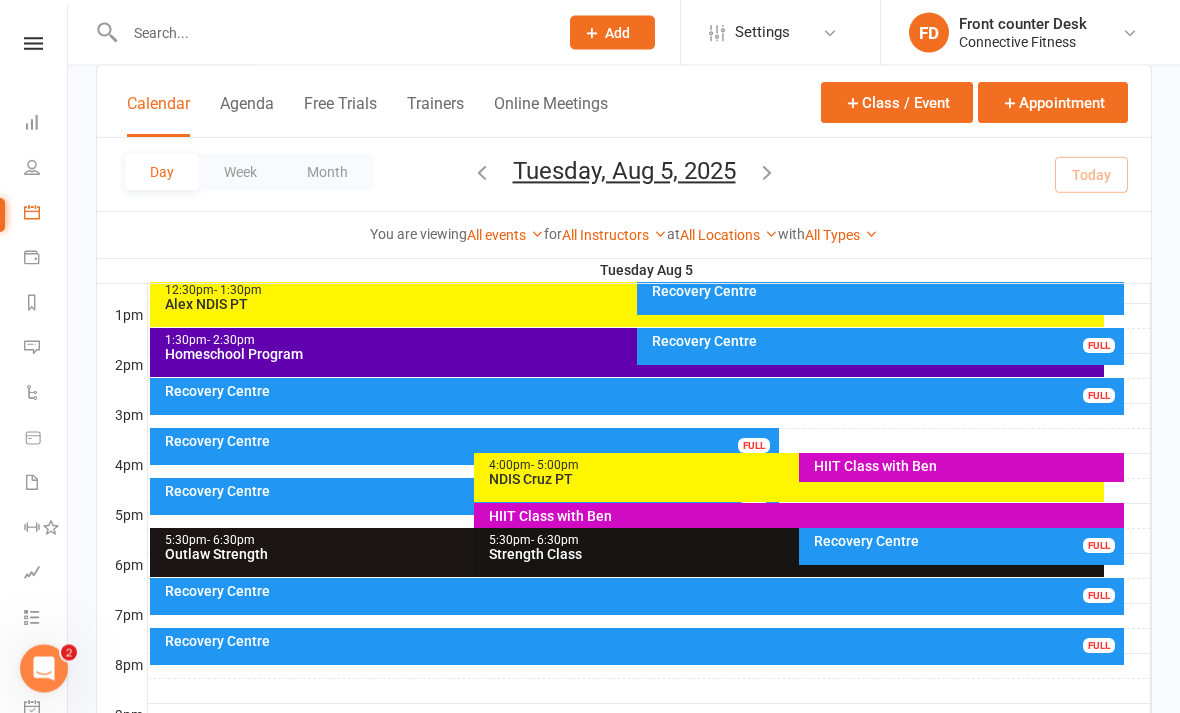 click on "Recovery Centre FULL" at bounding box center [637, 597] 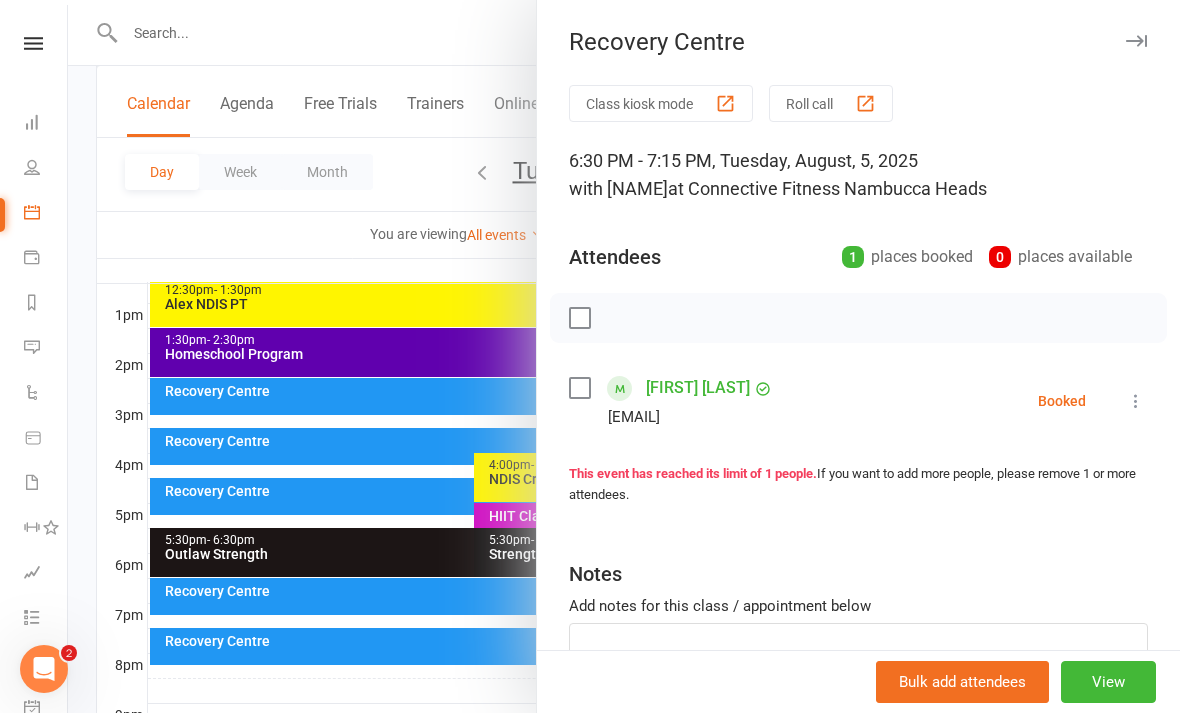 click at bounding box center [1136, 41] 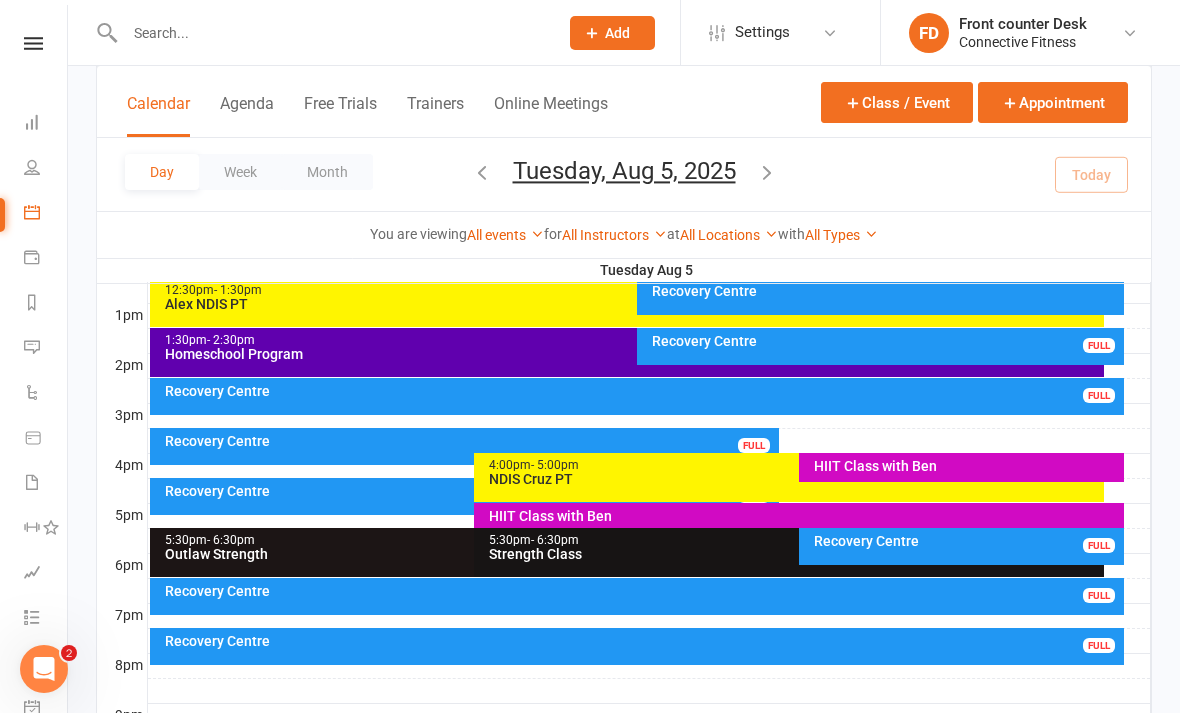 click on "Recovery Centre FULL" at bounding box center (637, 646) 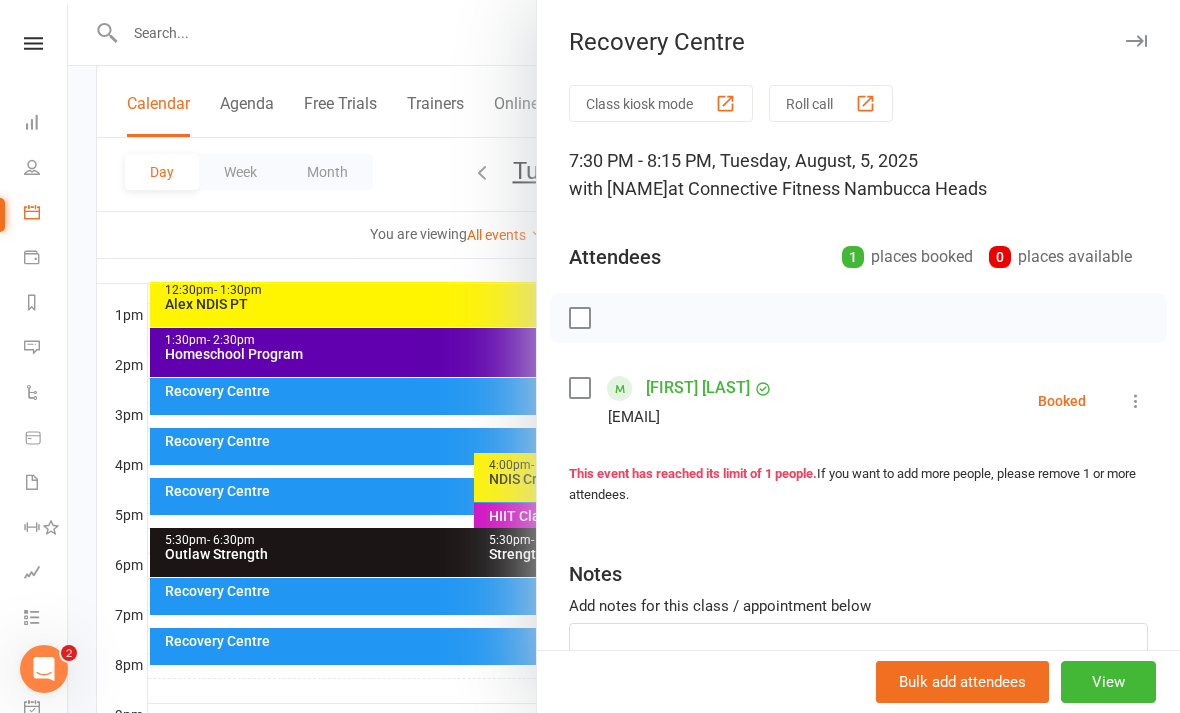 click at bounding box center [1136, 41] 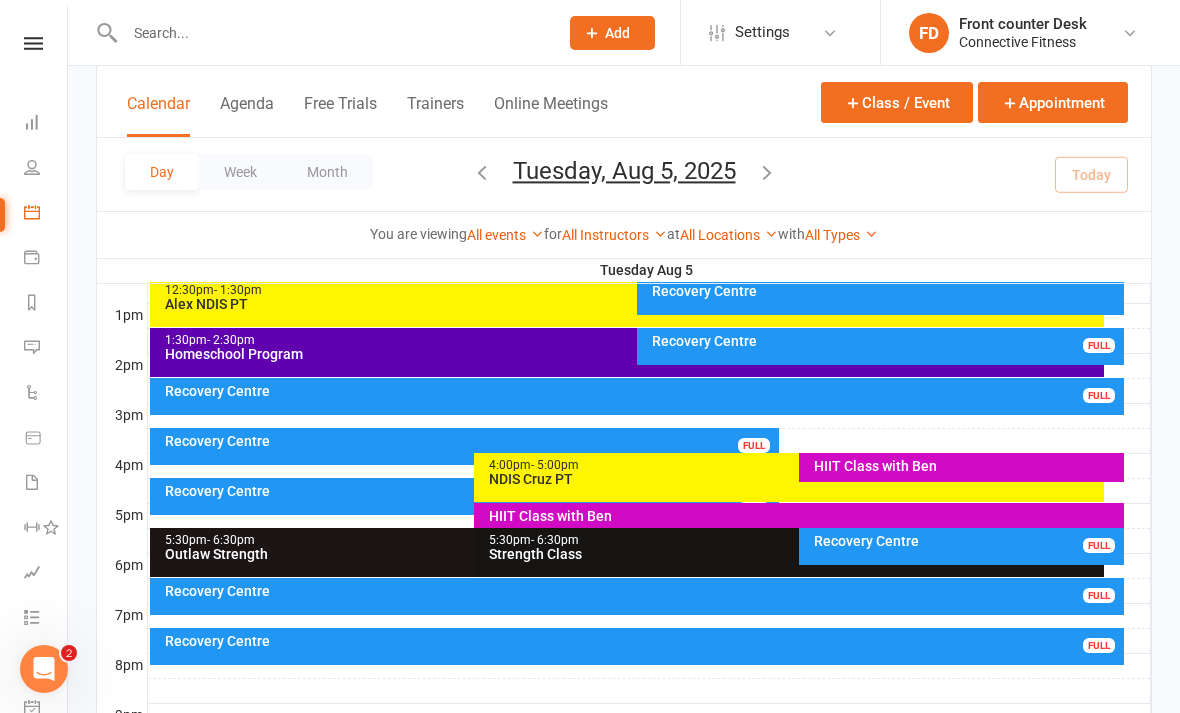 click on "Recovery Centre" at bounding box center (966, 541) 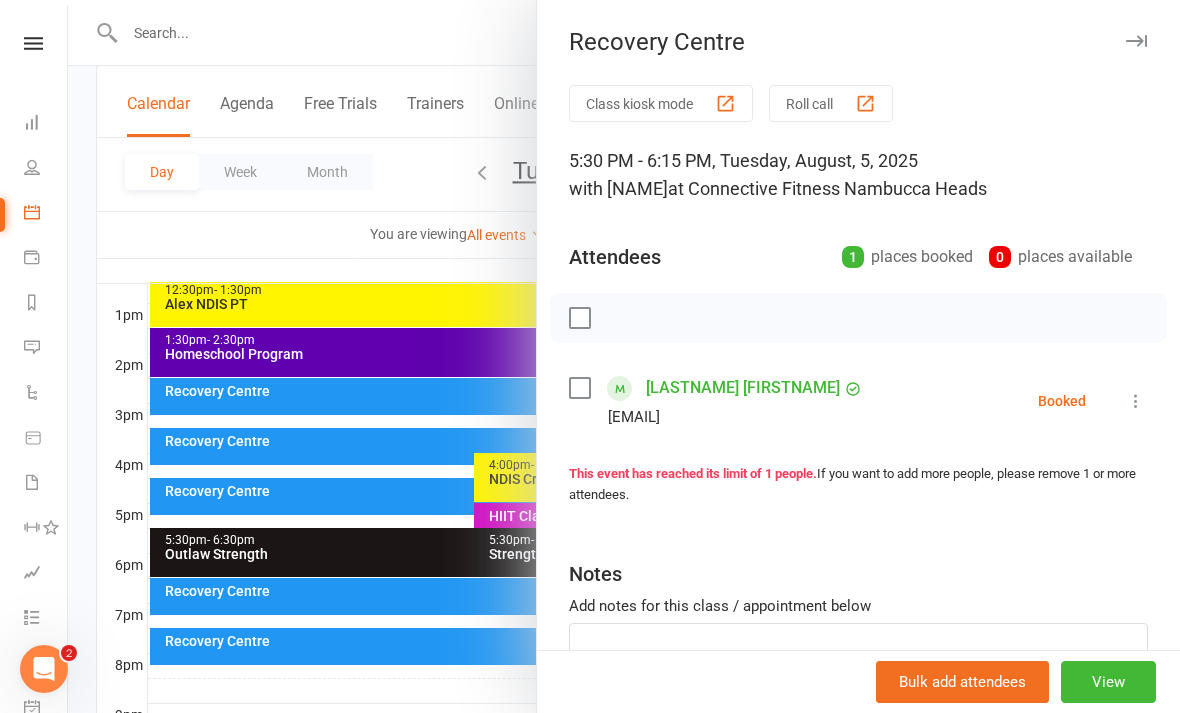click at bounding box center (1136, 41) 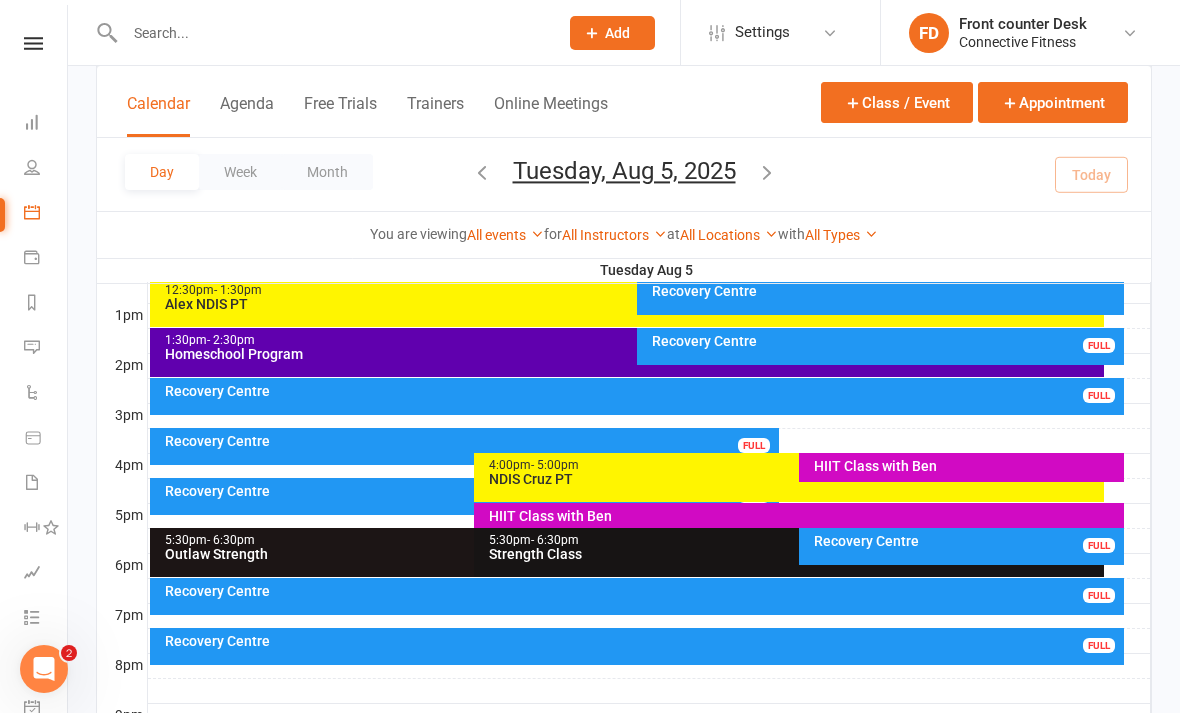 click on "Day Week Month Tuesday, Aug 5, 2025
August 2025
Sun Mon Tue Wed Thu Fri Sat
27
28
29
30
31
01
02
03
04
05
06
07
08
09
10
11
12
13
14
15
16
17
18
19
20
21
22
23
24
25
26
27
28
29
30" at bounding box center (624, 174) 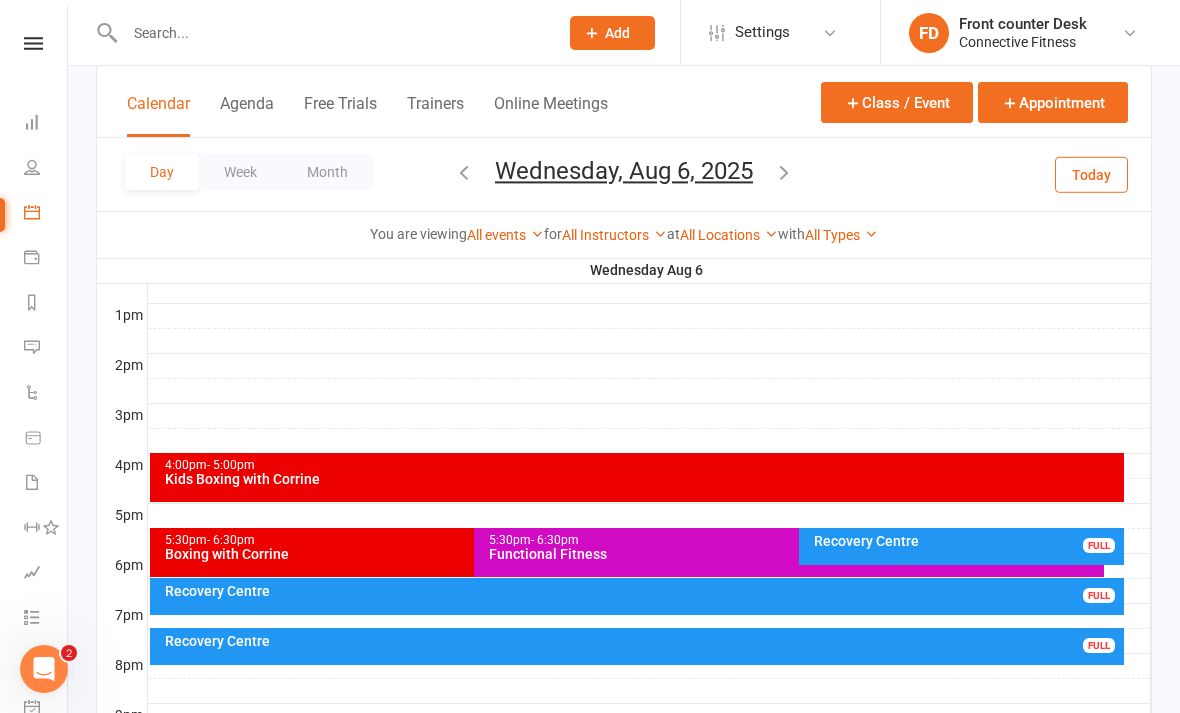 click on "Recovery Centre" at bounding box center [966, 541] 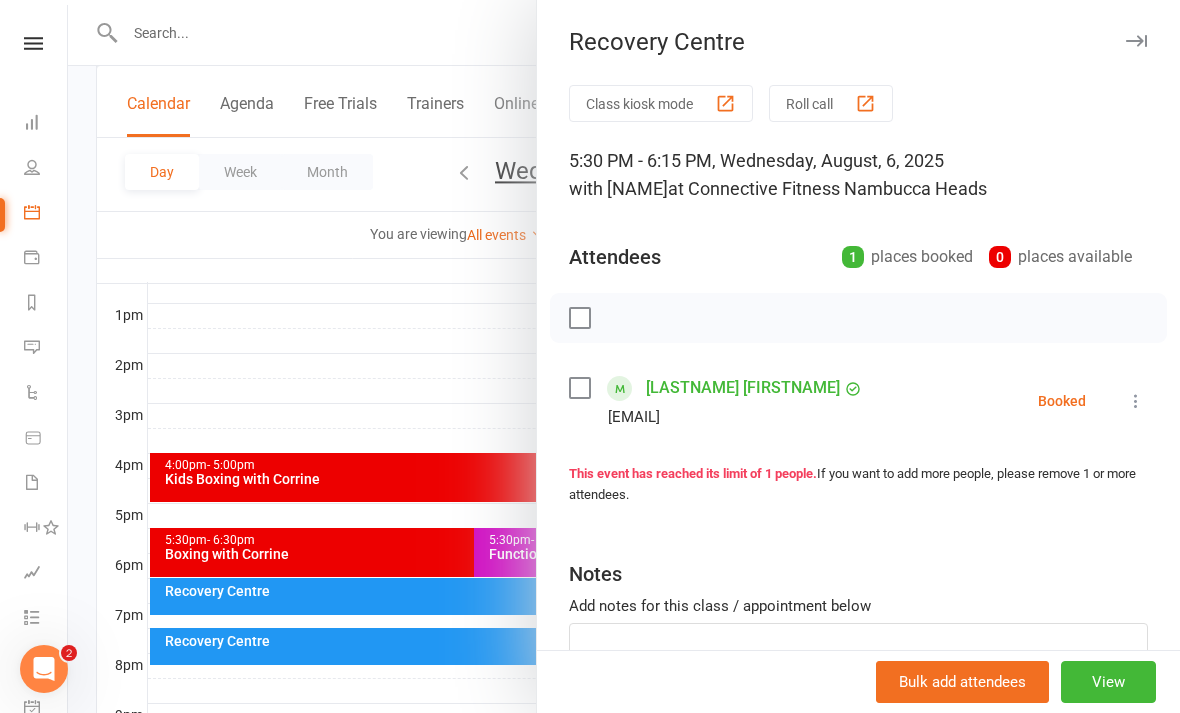 click at bounding box center (1136, 41) 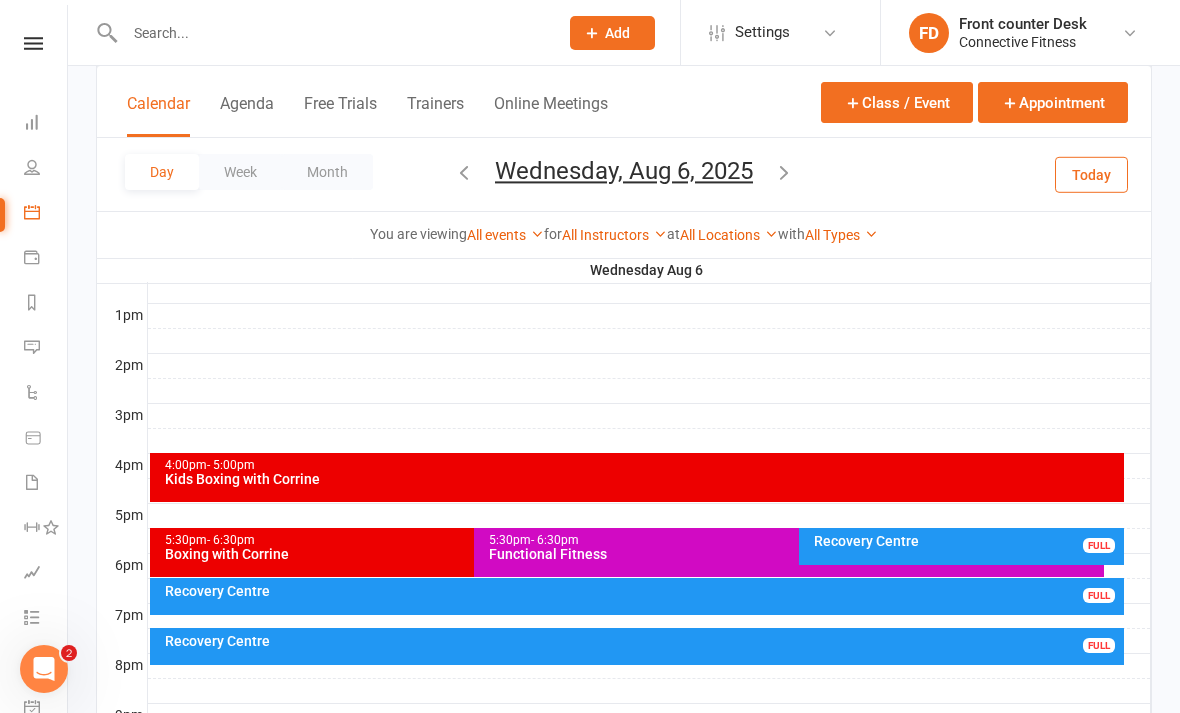 click on "Recovery Centre FULL" at bounding box center (637, 596) 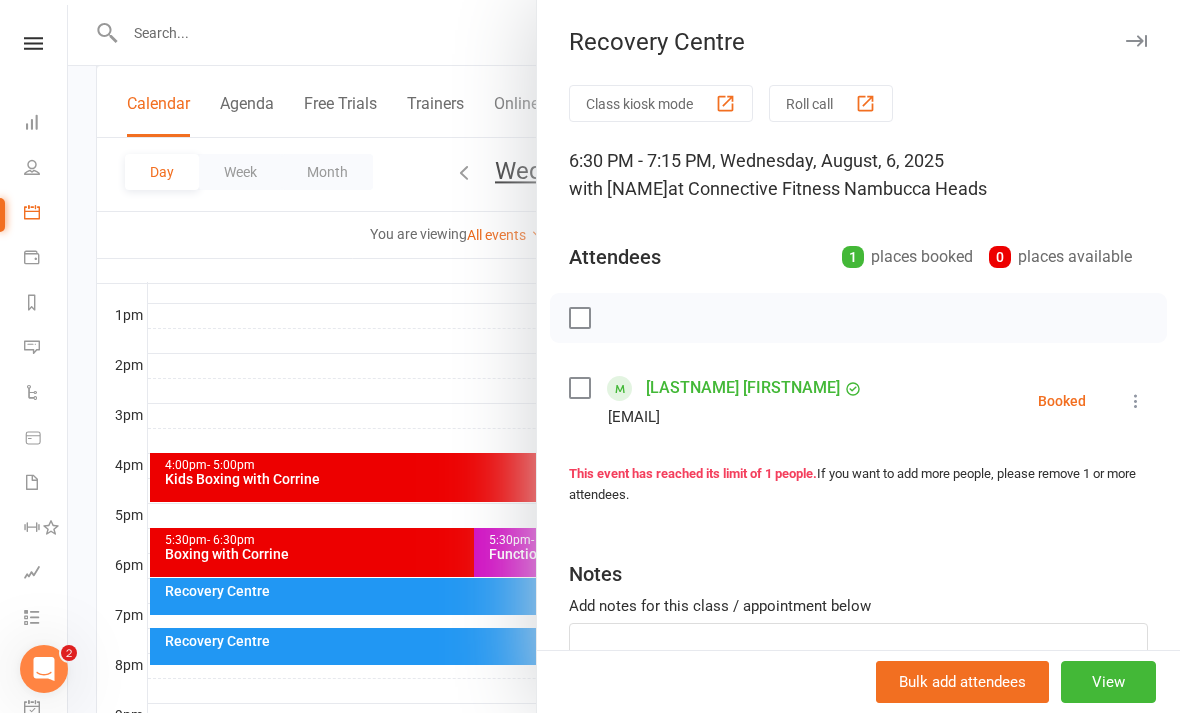 click at bounding box center (1136, 41) 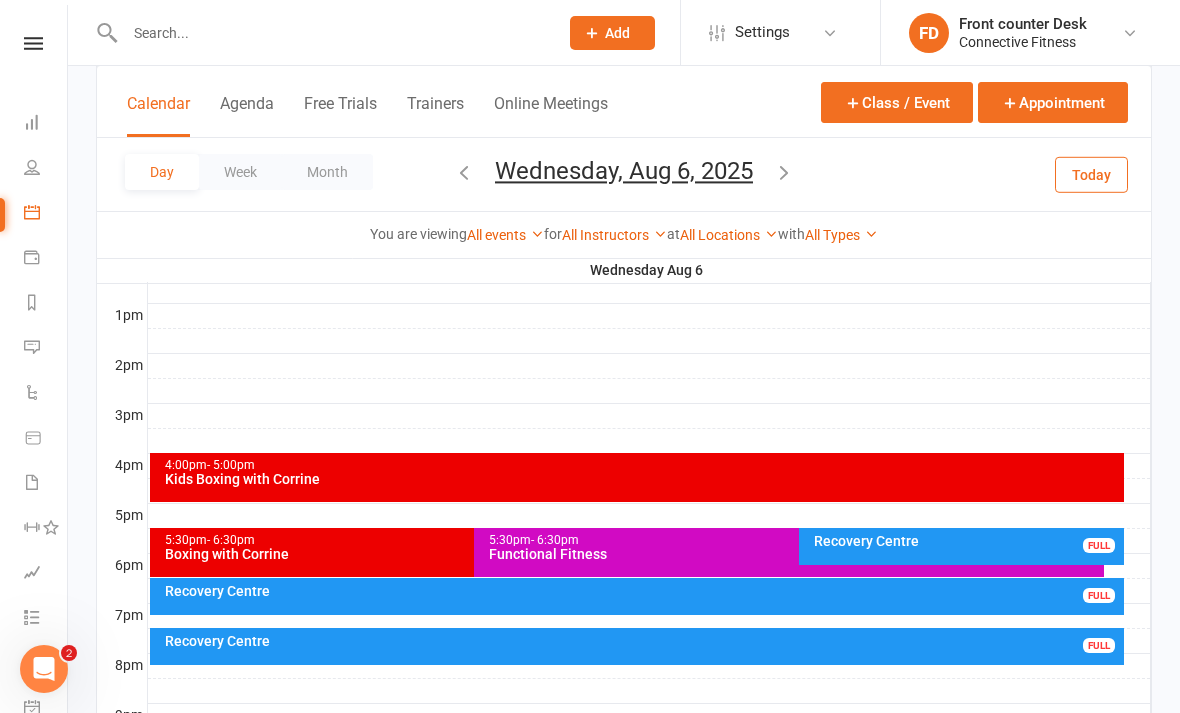 click on "Recovery Centre FULL" at bounding box center [637, 646] 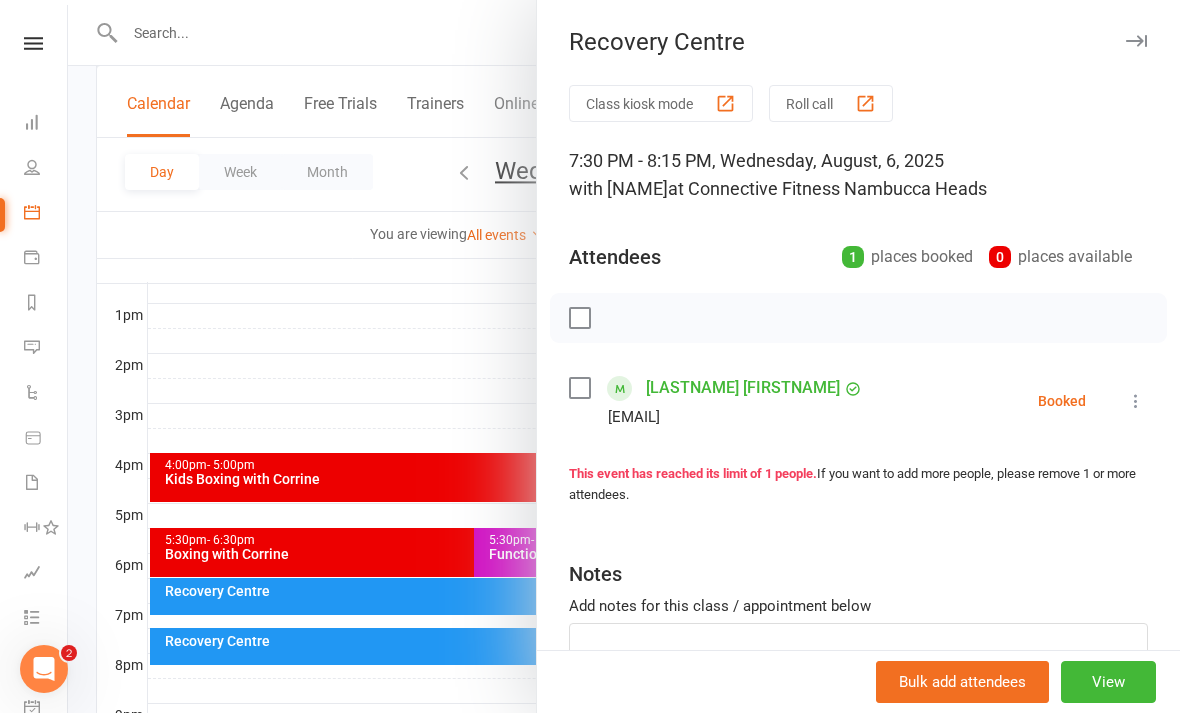 click at bounding box center (1136, 41) 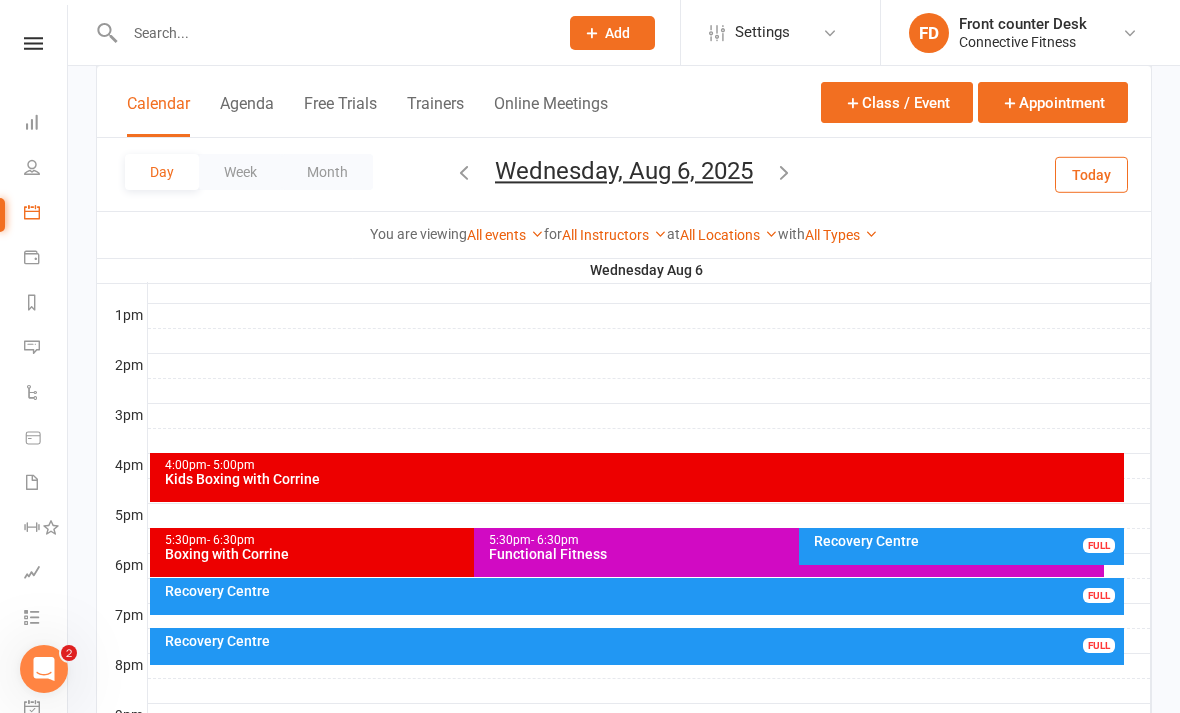 click at bounding box center (784, 172) 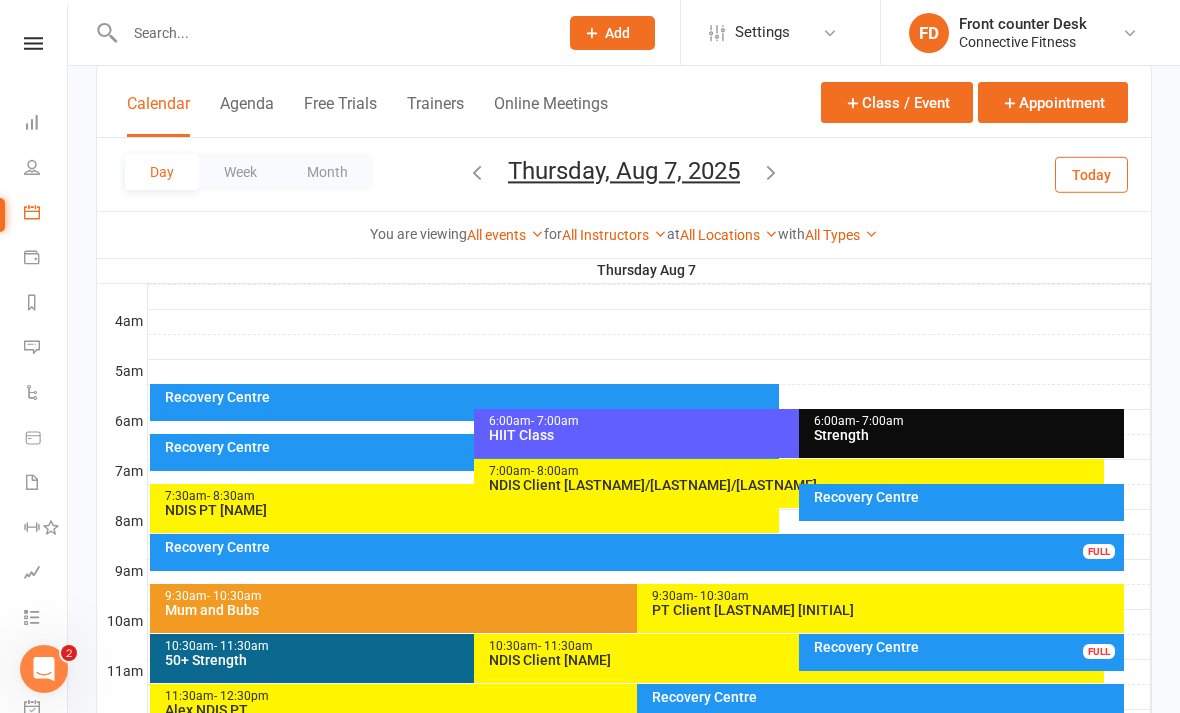 scroll, scrollTop: 292, scrollLeft: 0, axis: vertical 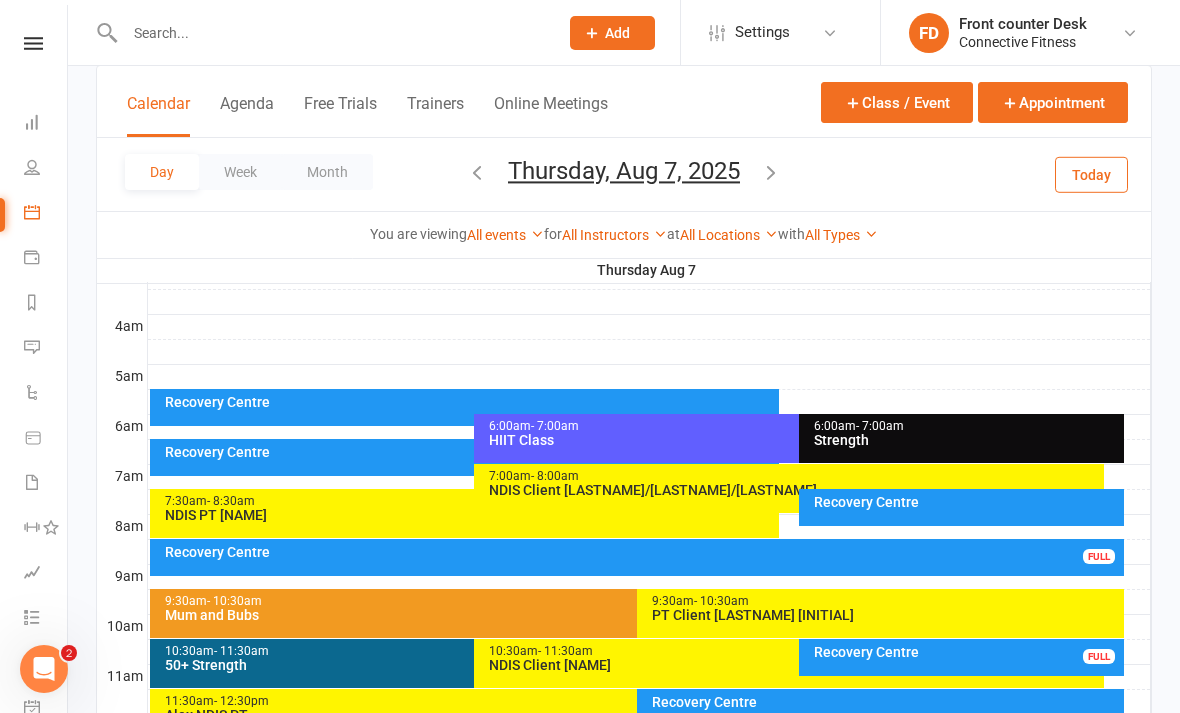 click on "Recovery Centre" at bounding box center (469, 452) 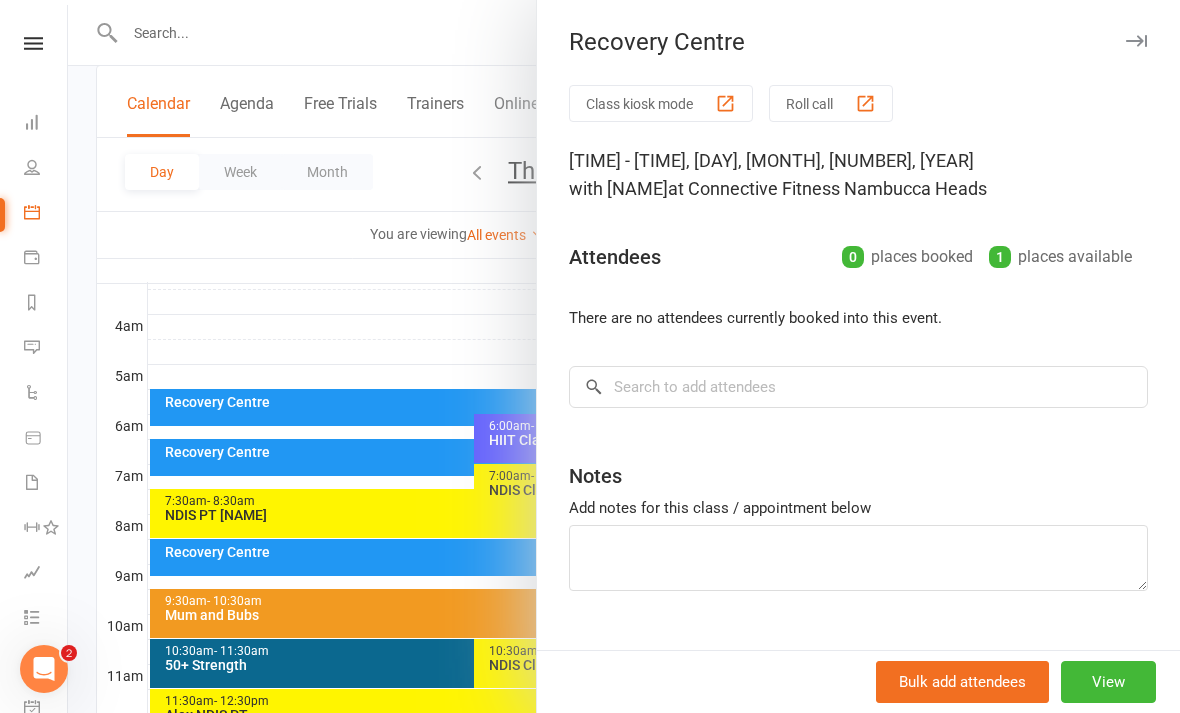 click at bounding box center (1136, 41) 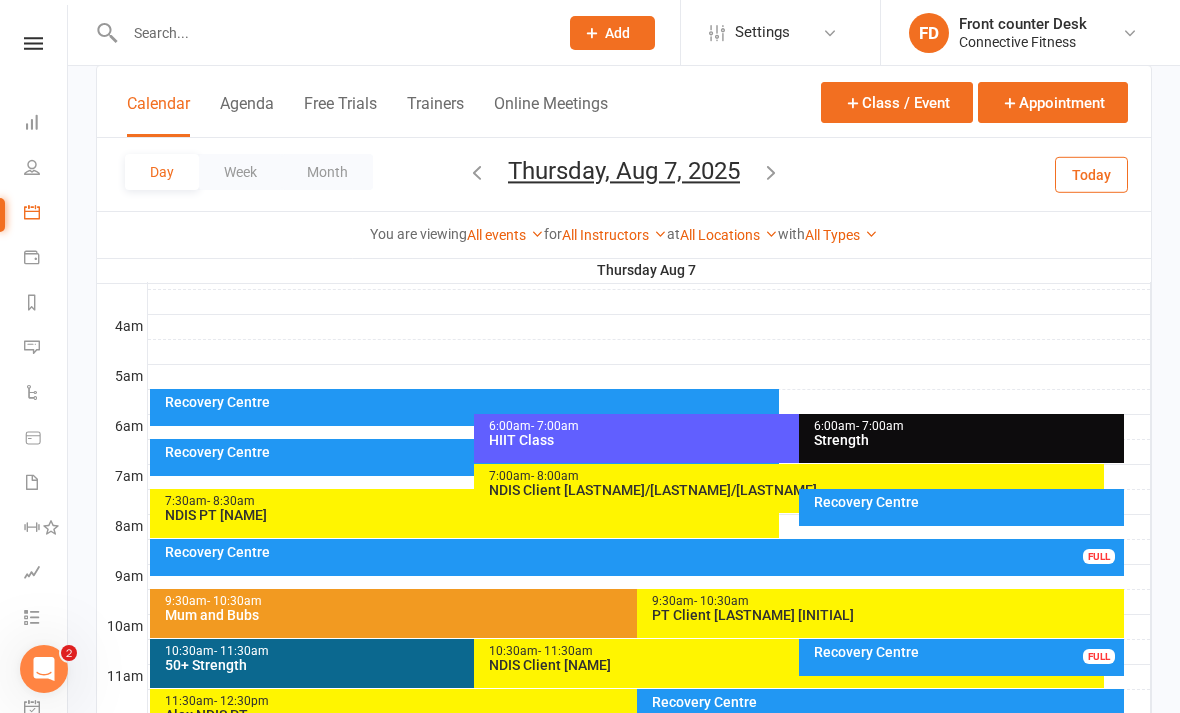 click on "Recovery Centre FULL" at bounding box center [637, 557] 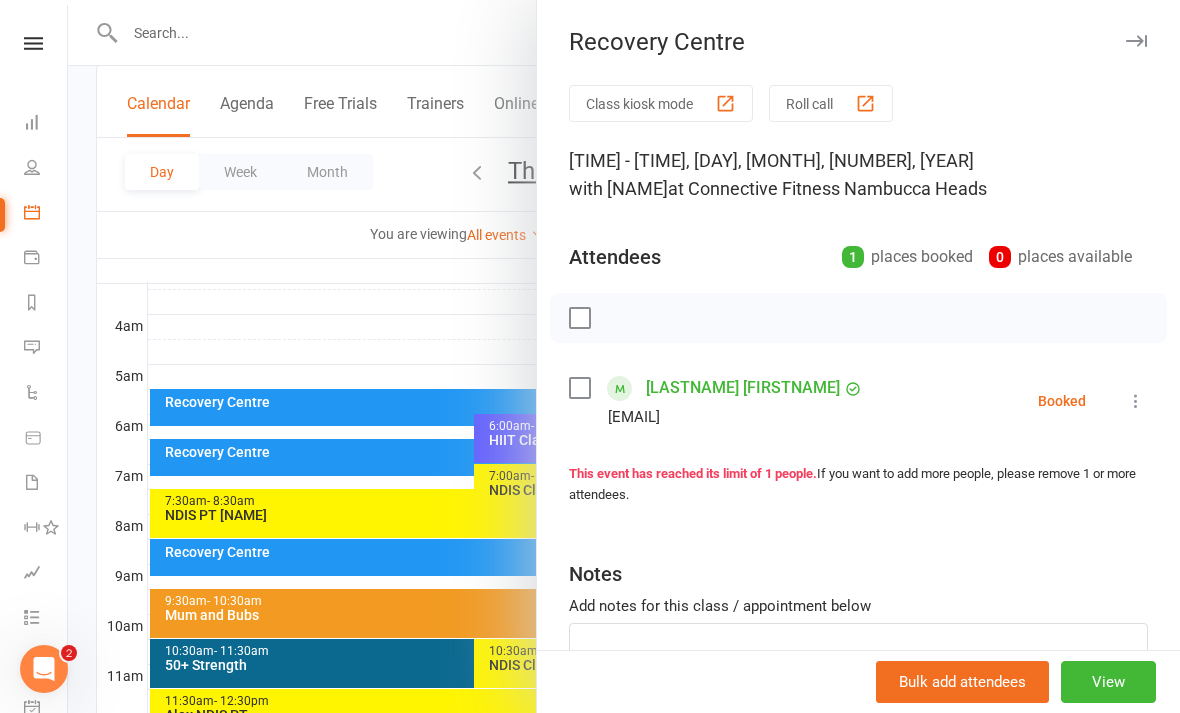 click at bounding box center [1136, 41] 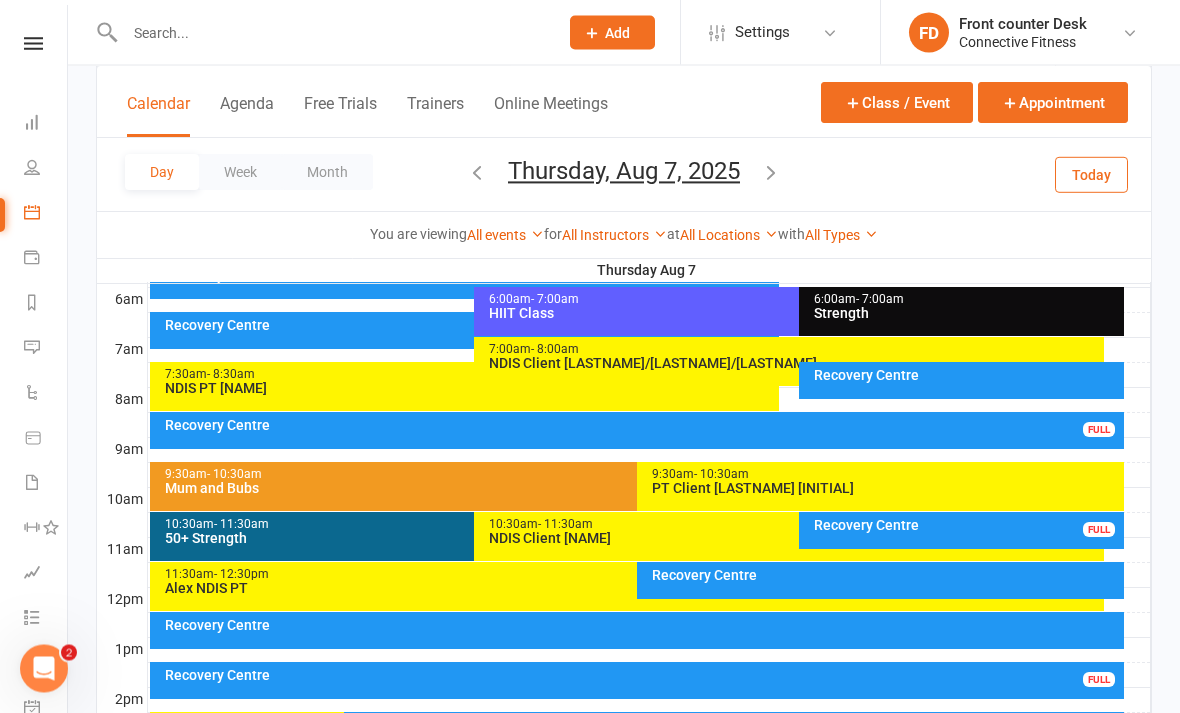 scroll, scrollTop: 420, scrollLeft: 0, axis: vertical 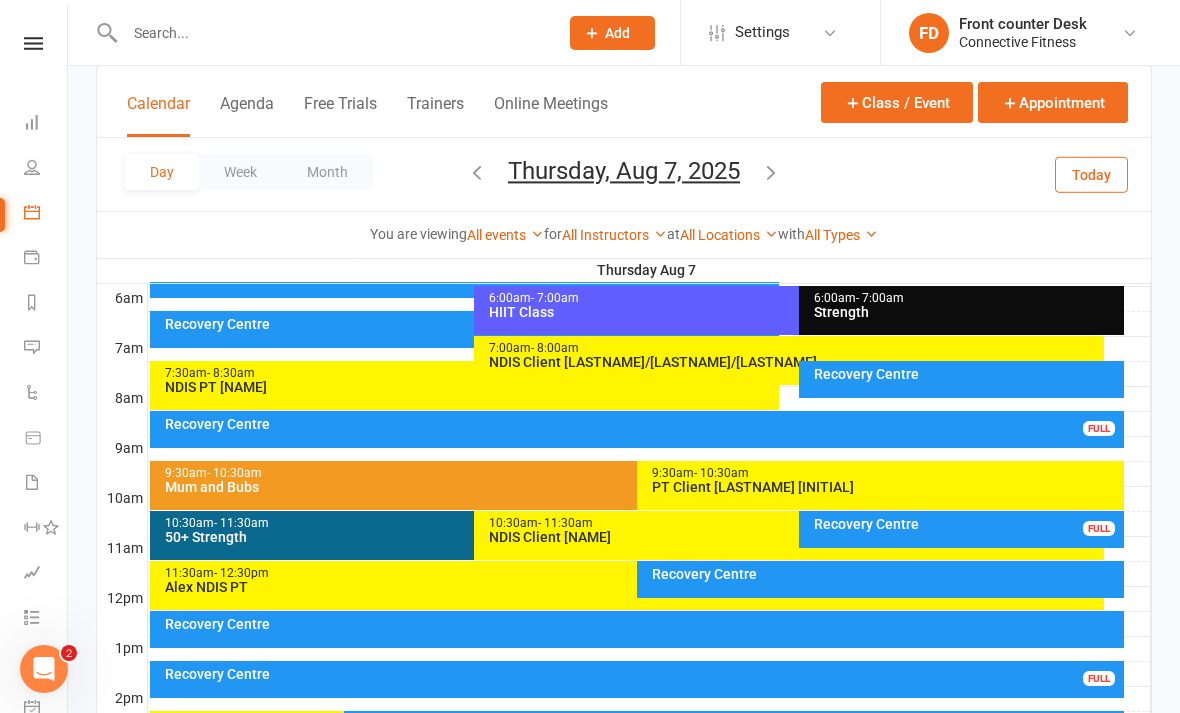 click on "Recovery Centre FULL" at bounding box center (961, 529) 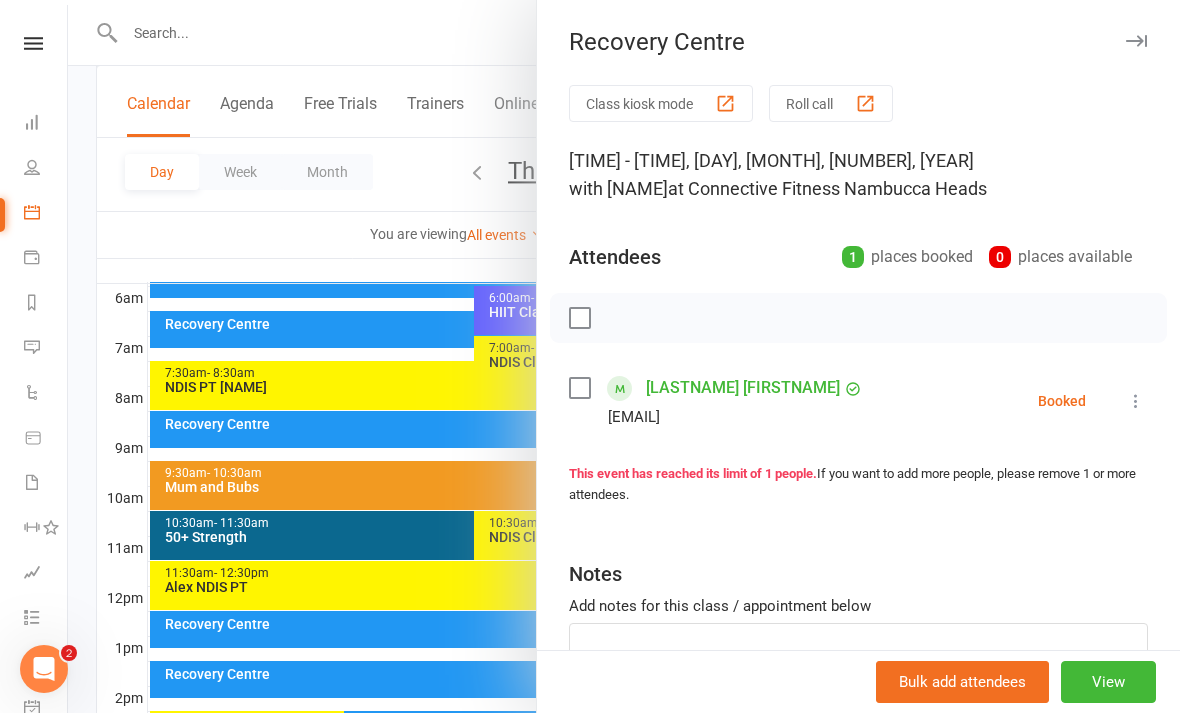 click at bounding box center [1136, 41] 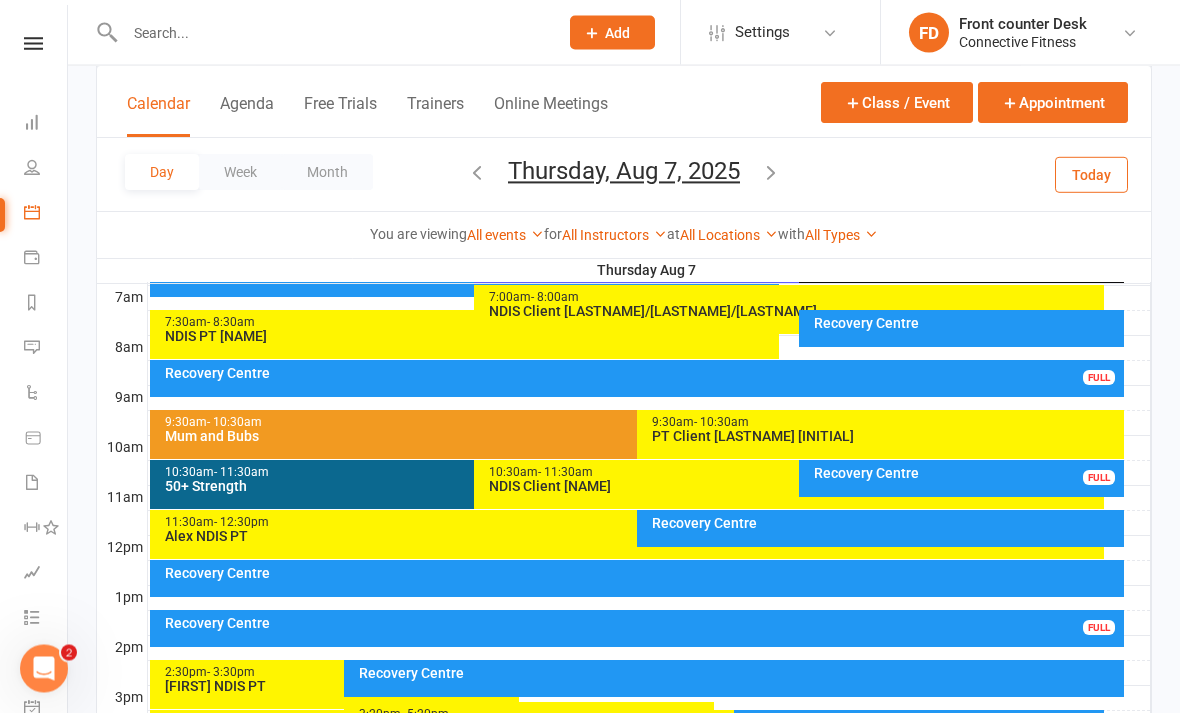 scroll, scrollTop: 518, scrollLeft: 0, axis: vertical 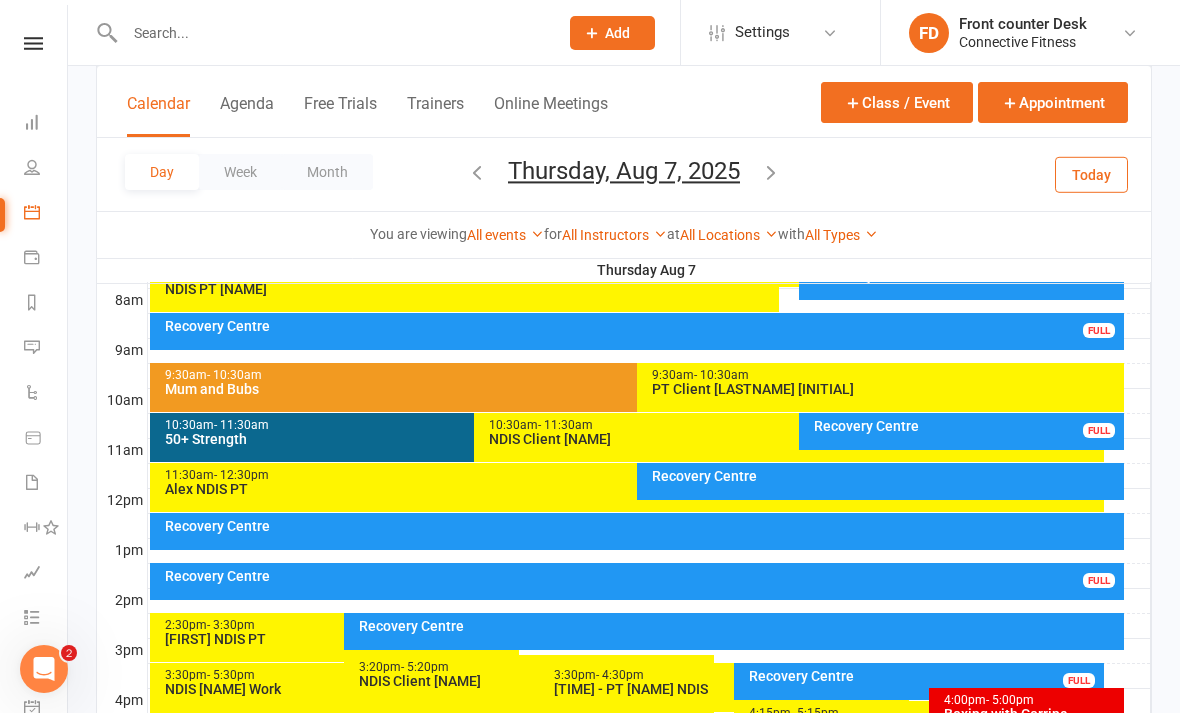 click on "FULL" at bounding box center (1099, 580) 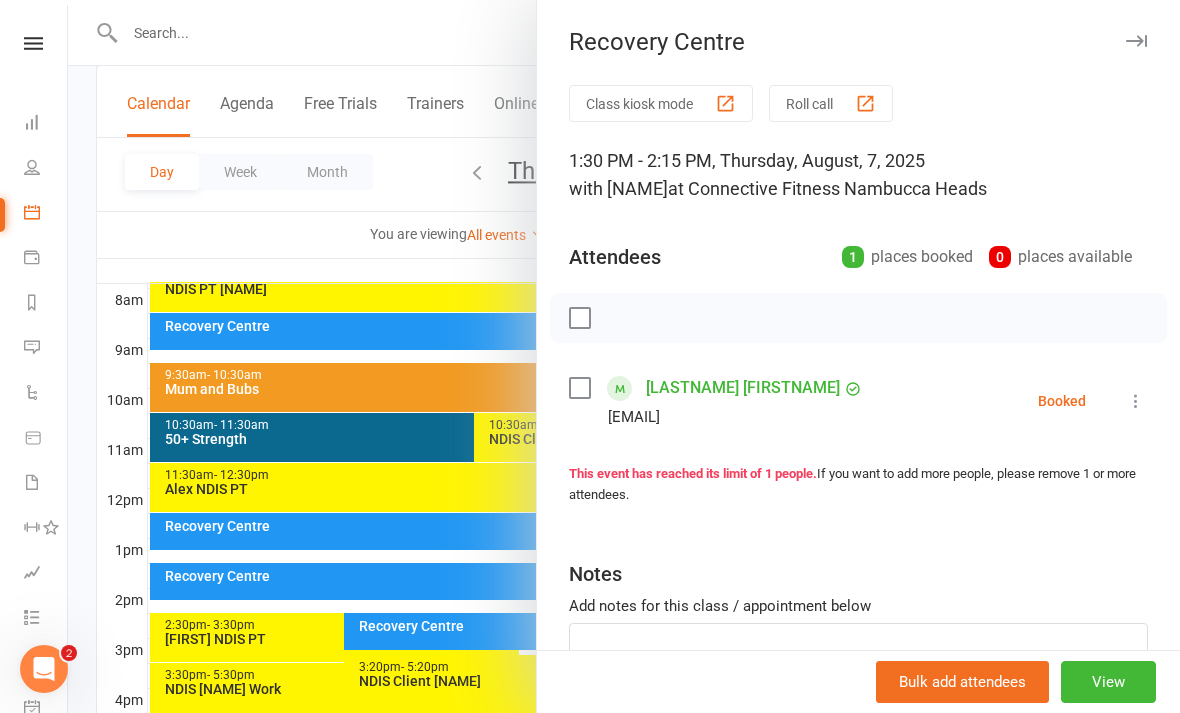 click at bounding box center (1136, 41) 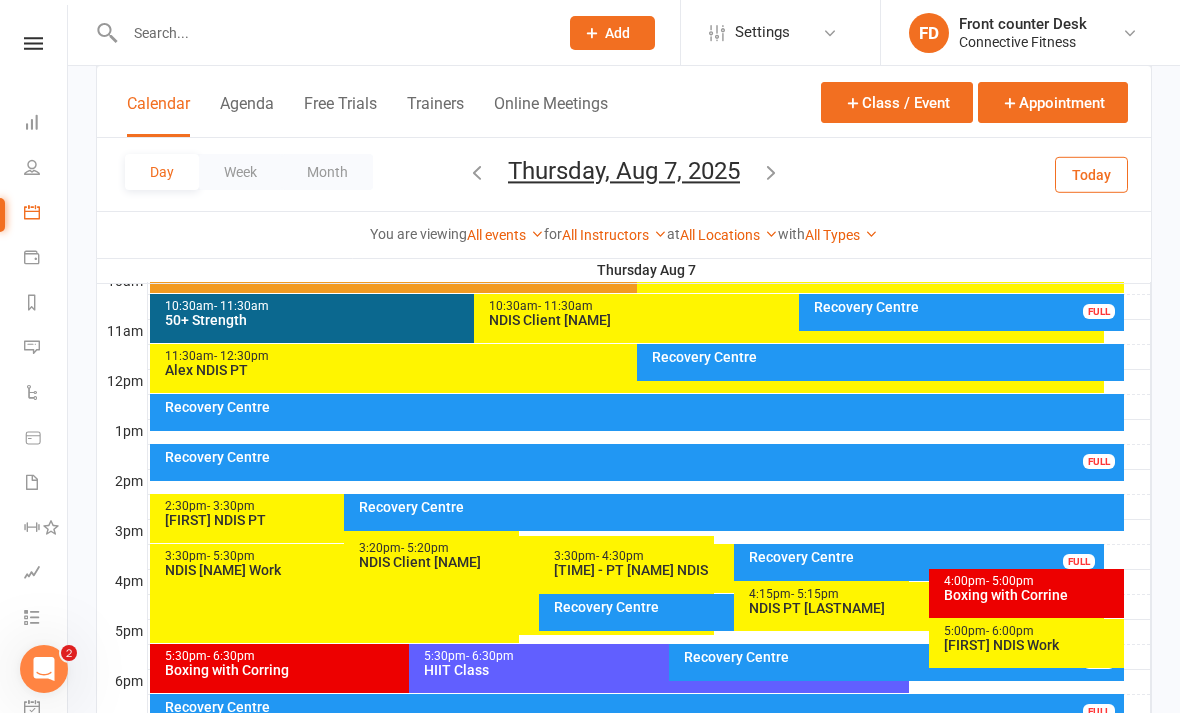 scroll, scrollTop: 640, scrollLeft: 0, axis: vertical 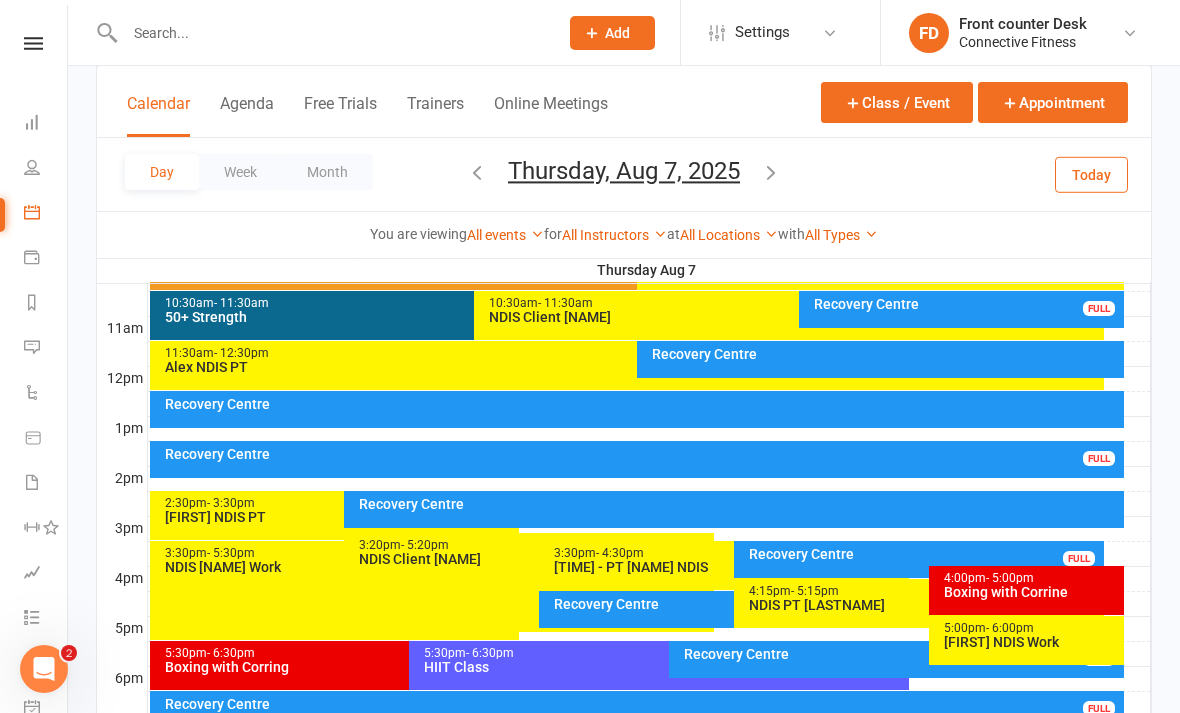 click on "Recovery Centre" at bounding box center (924, 554) 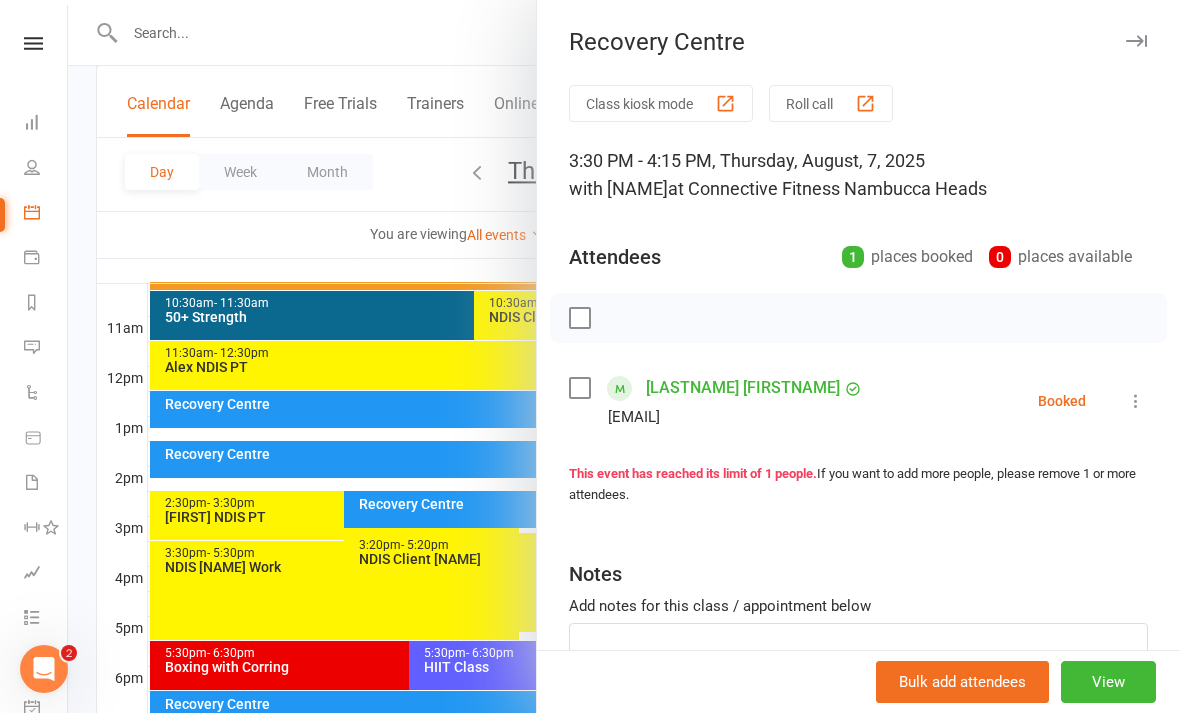 click at bounding box center [1136, 41] 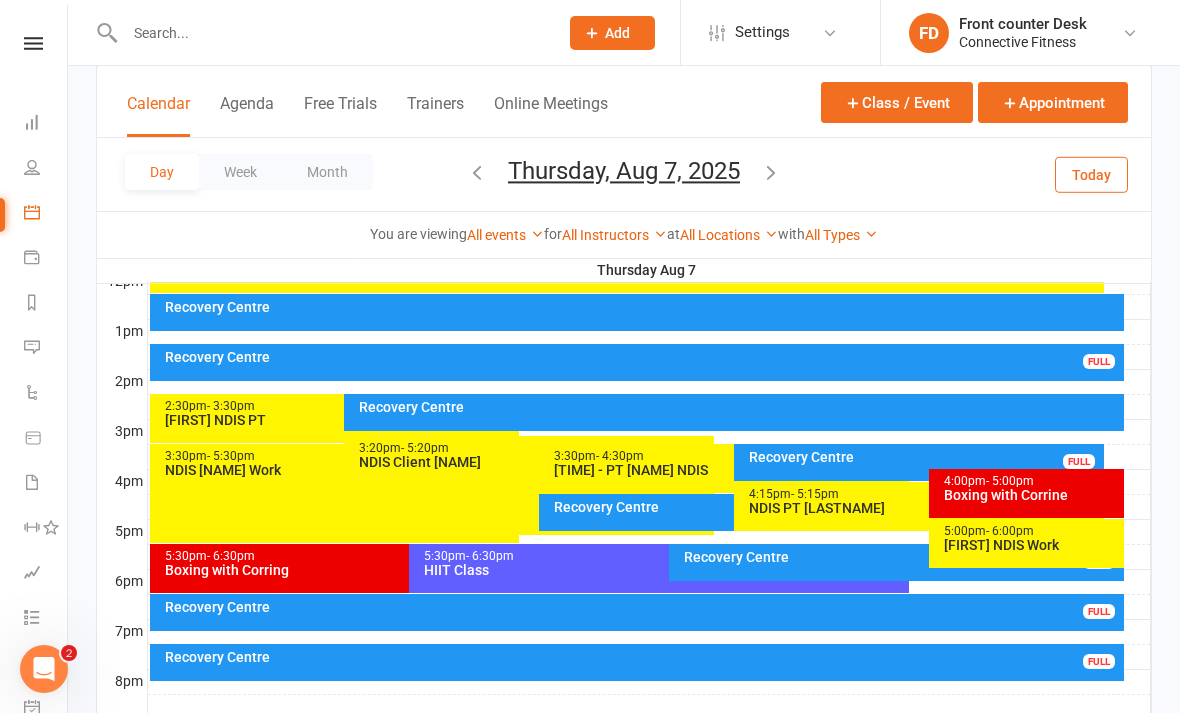 scroll, scrollTop: 742, scrollLeft: 0, axis: vertical 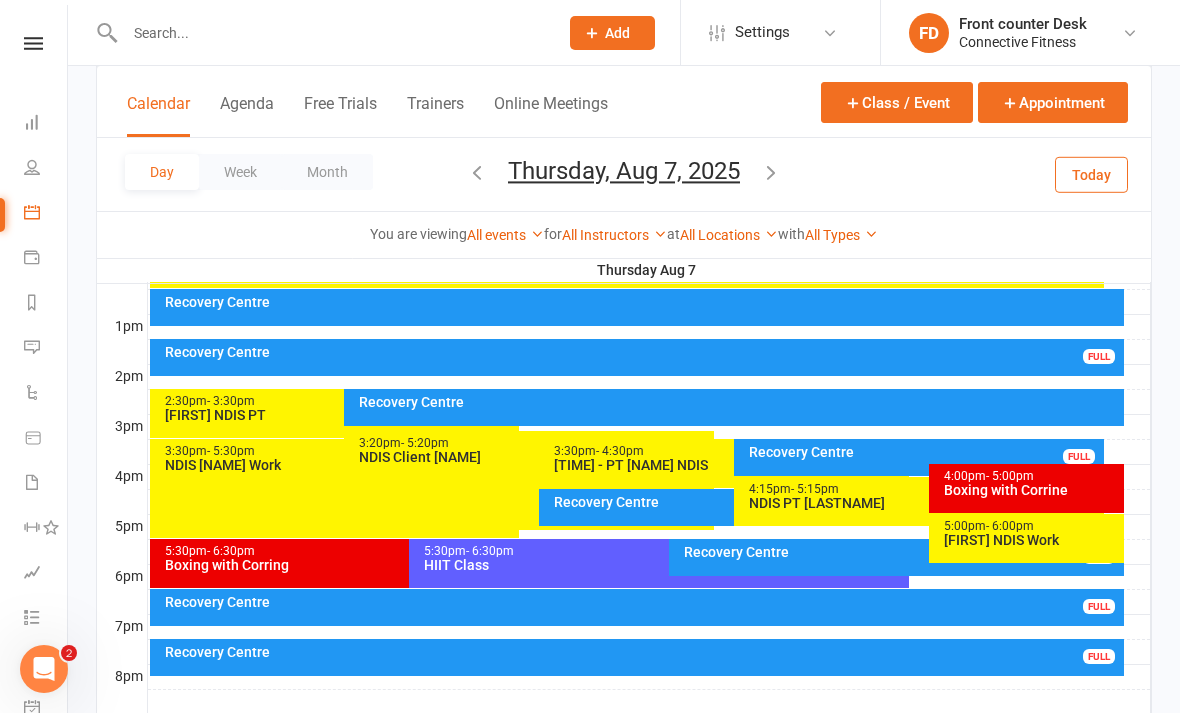 click on "Recovery Centre FULL" at bounding box center [896, 557] 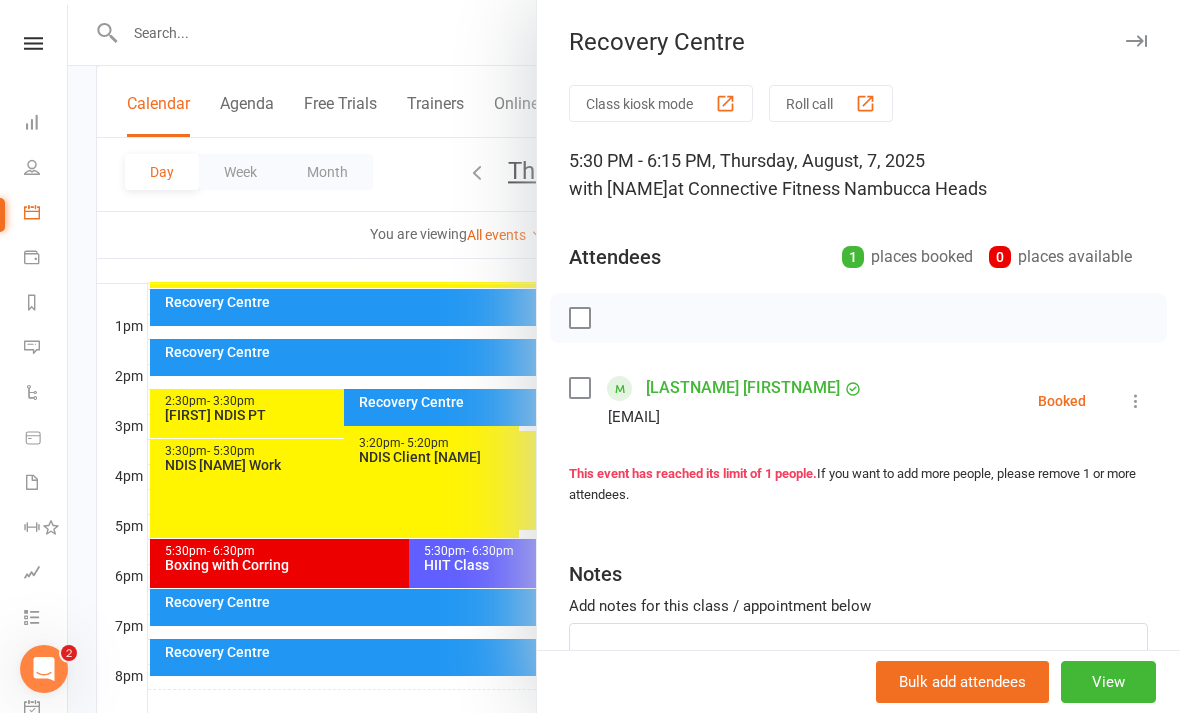 click at bounding box center [1136, 41] 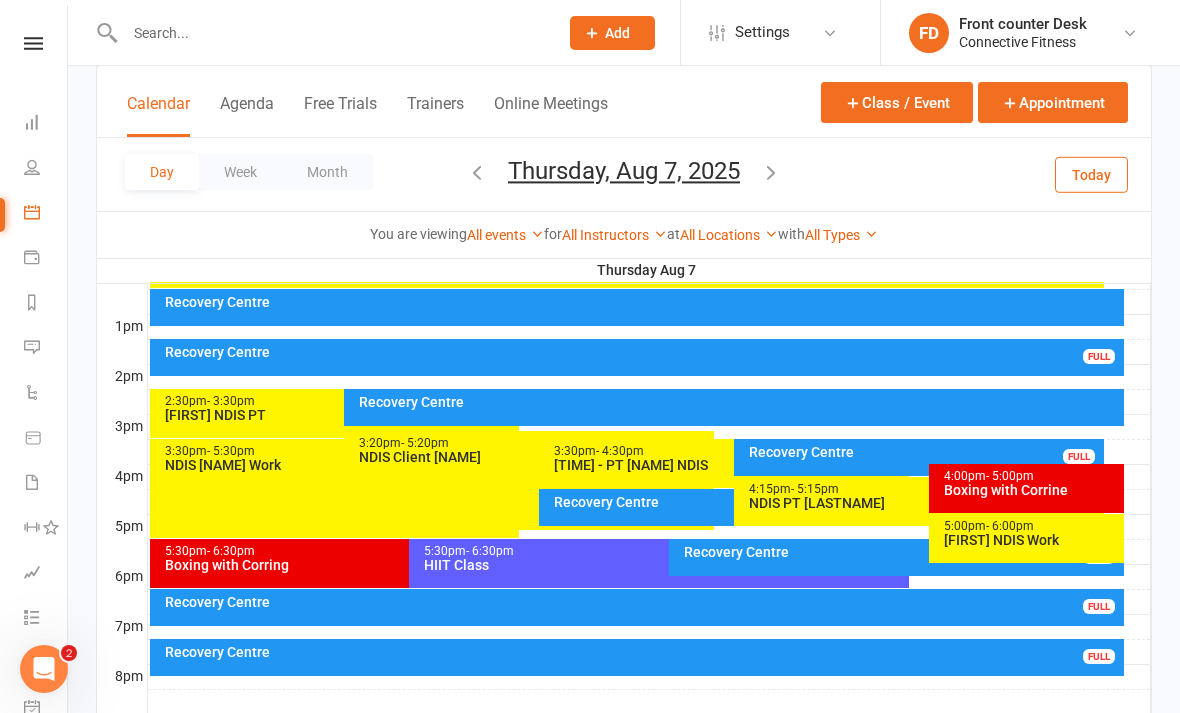 click on "Recovery Centre FULL" at bounding box center (637, 607) 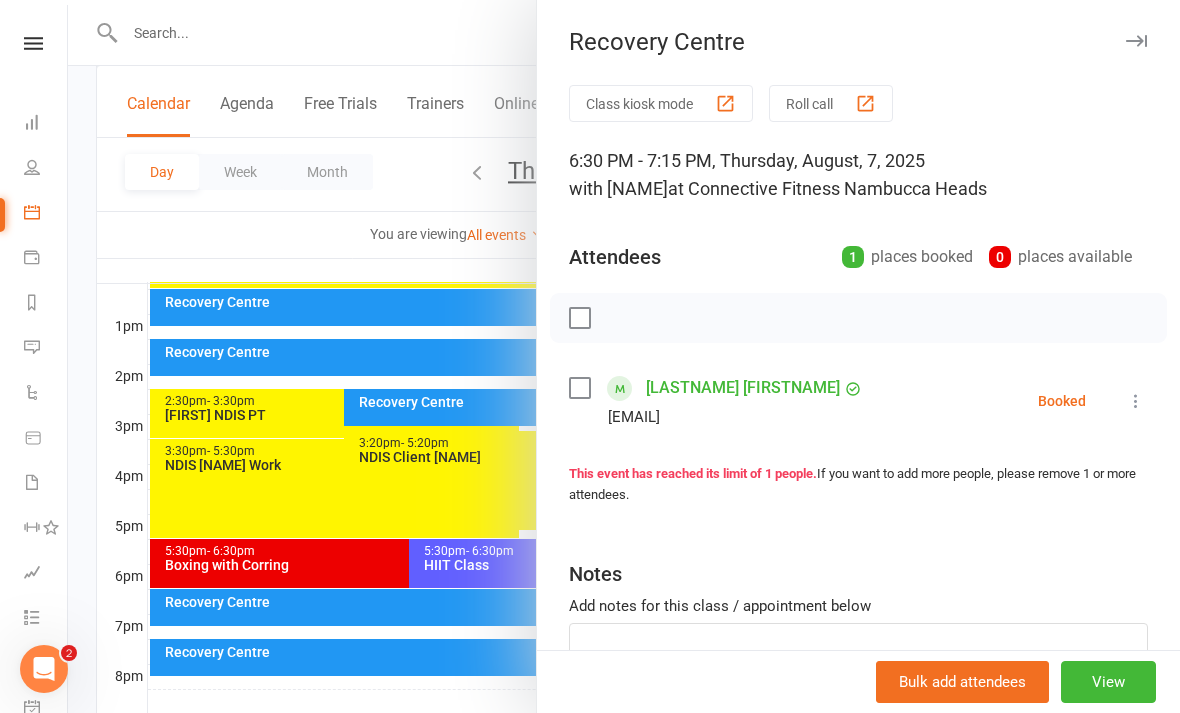 click at bounding box center (1136, 41) 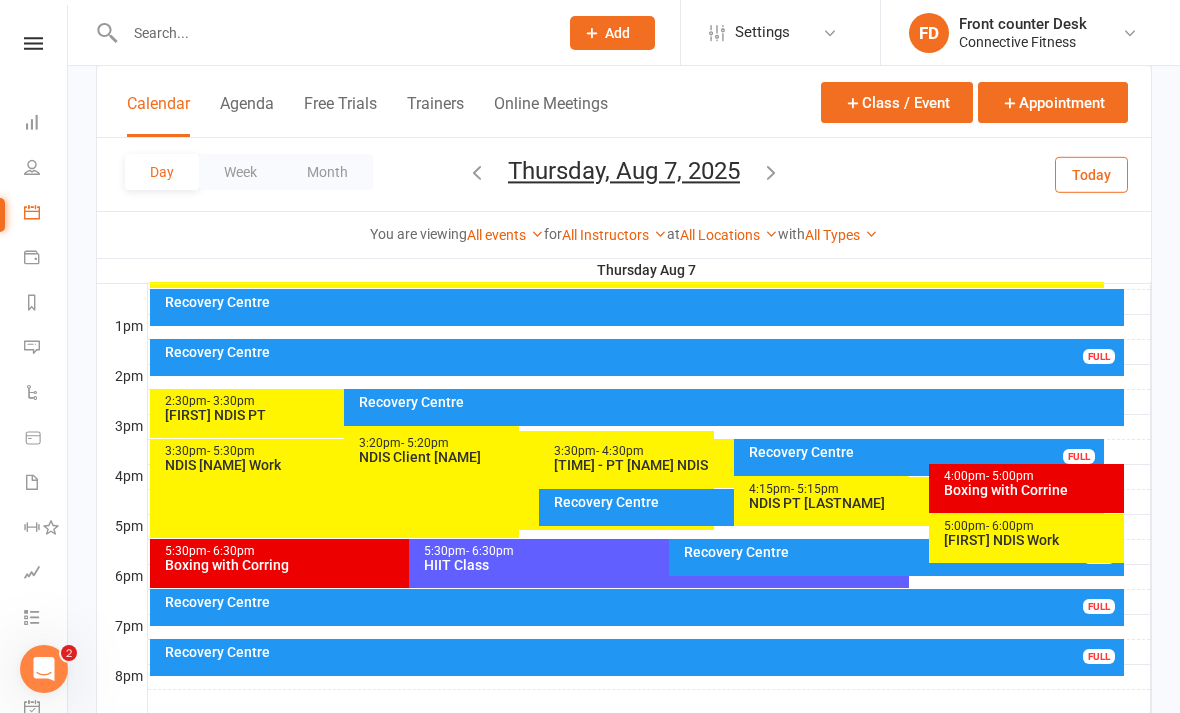 click on "Recovery Centre" at bounding box center [642, 652] 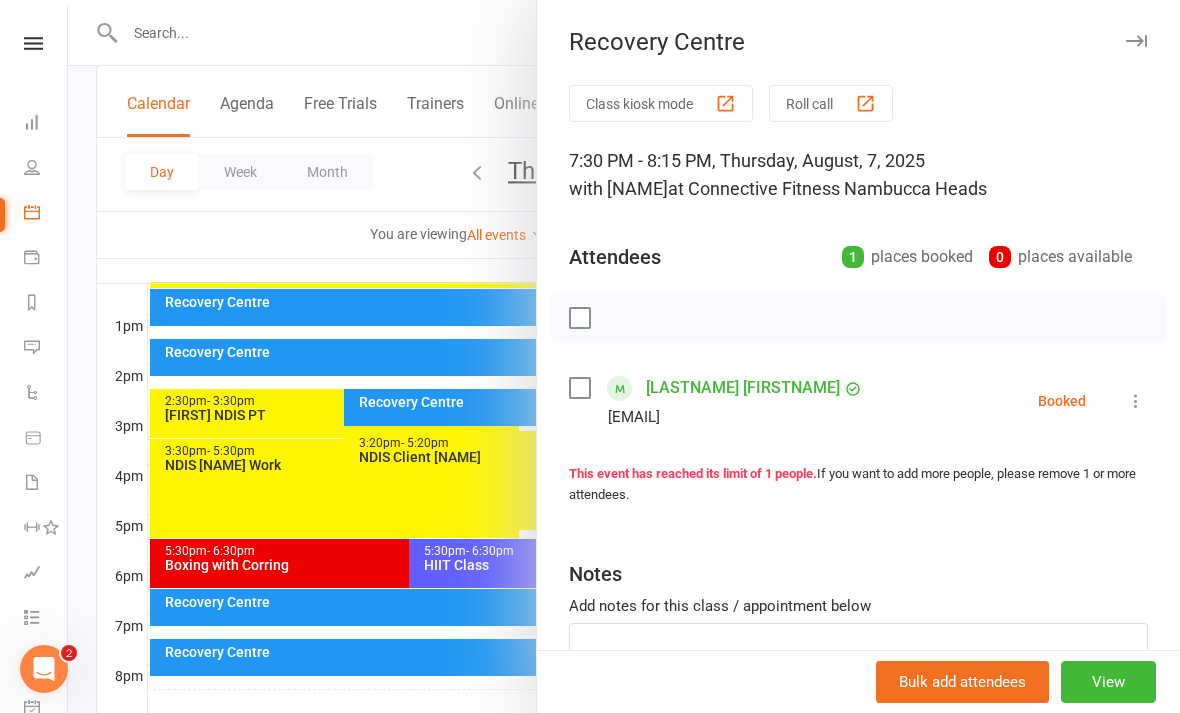 click at bounding box center (1136, 41) 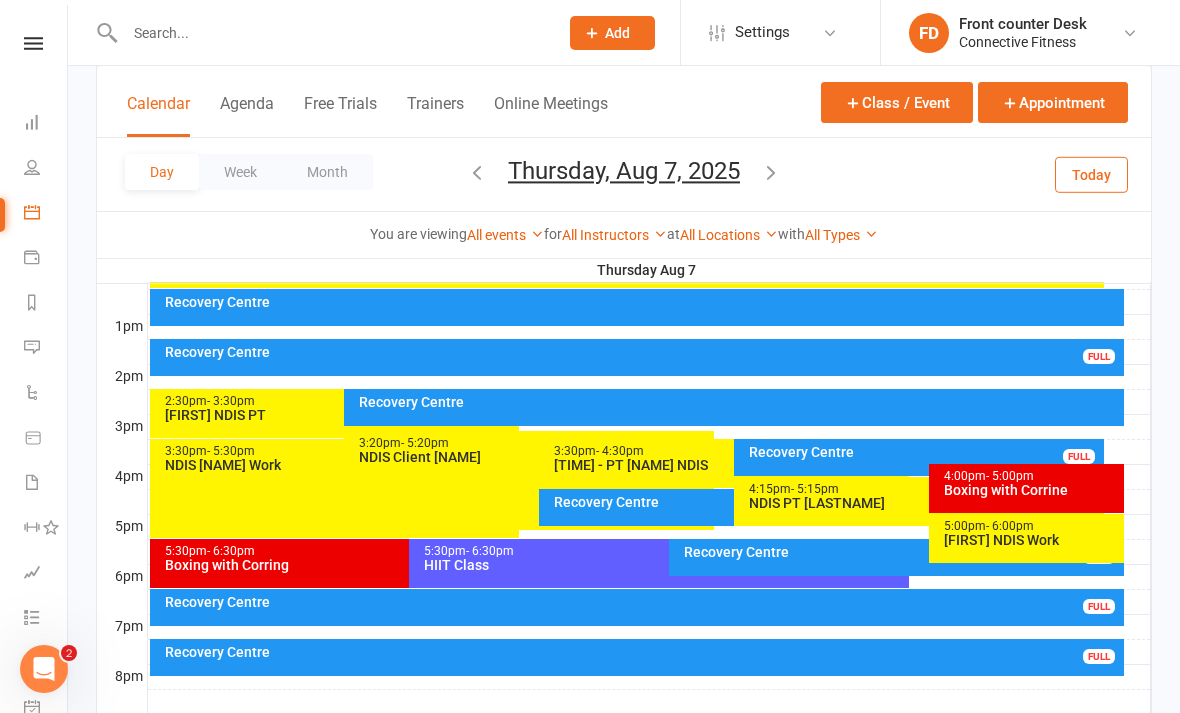 click at bounding box center (771, 172) 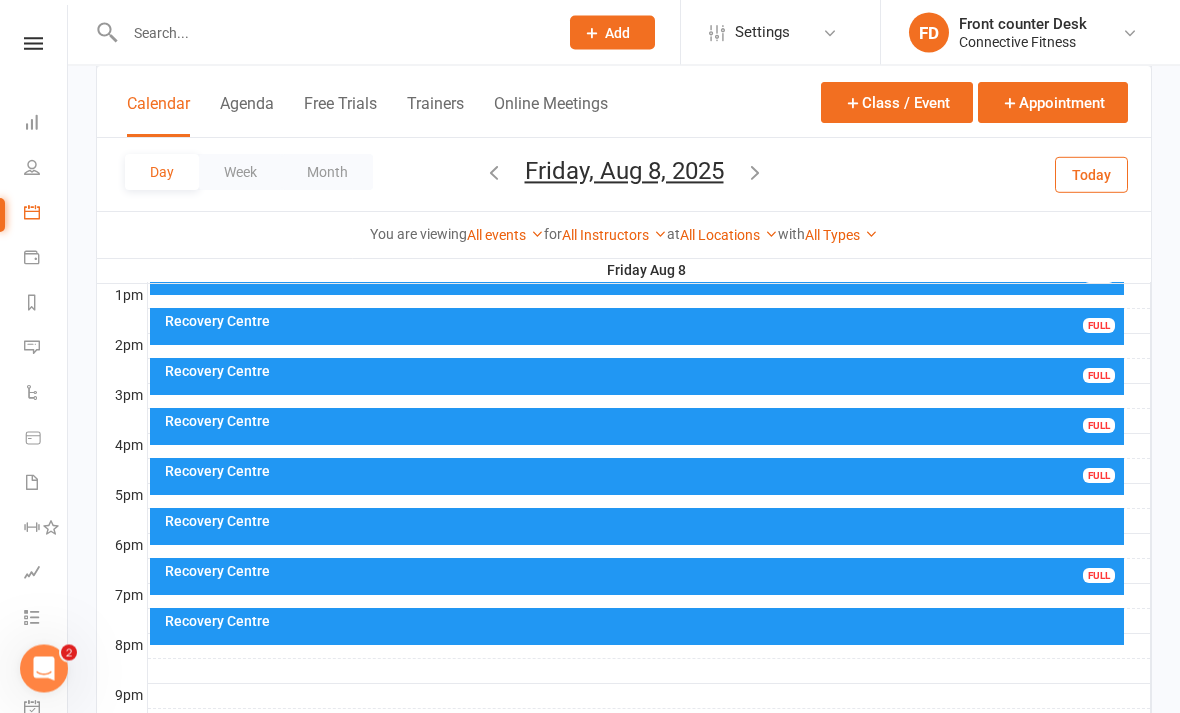 click on "Recovery Centre" at bounding box center [642, 622] 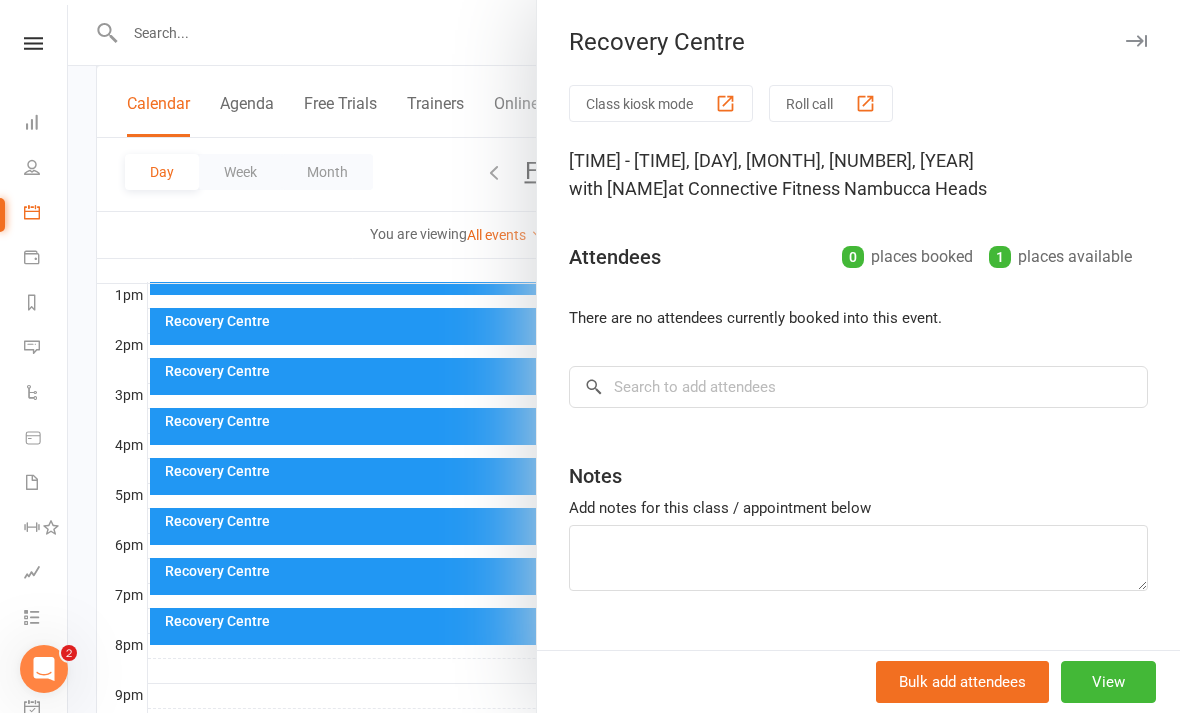click at bounding box center [1136, 41] 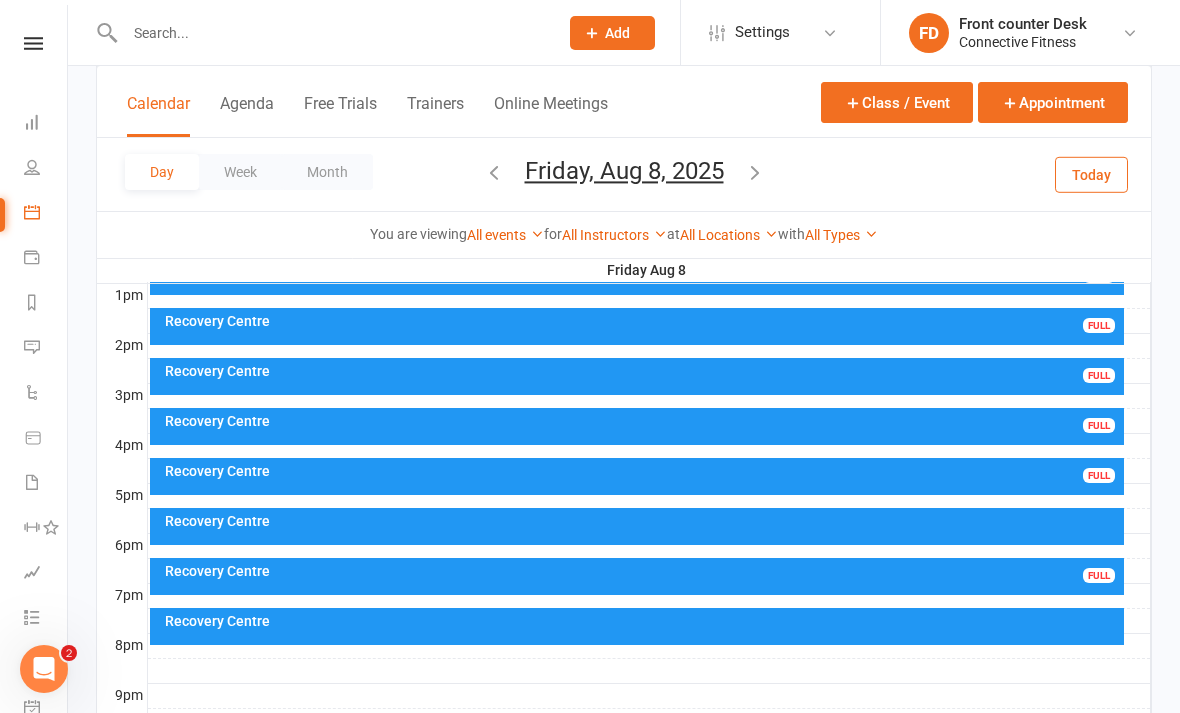 click at bounding box center (494, 174) 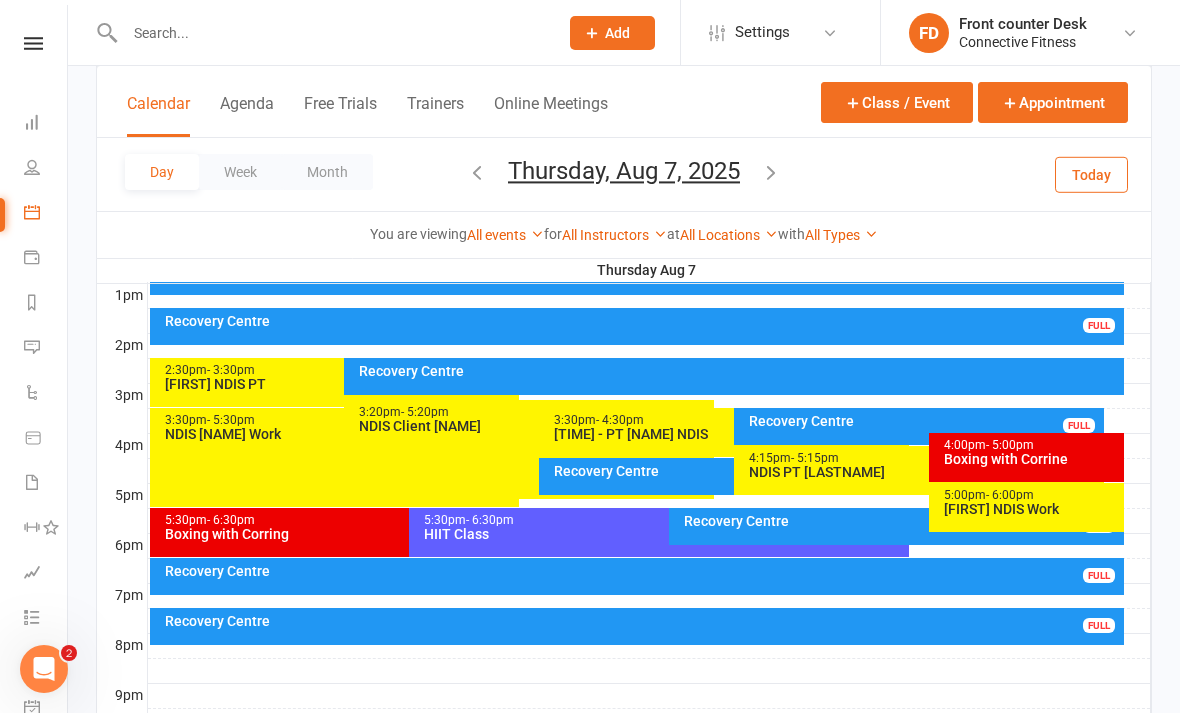 click at bounding box center (477, 172) 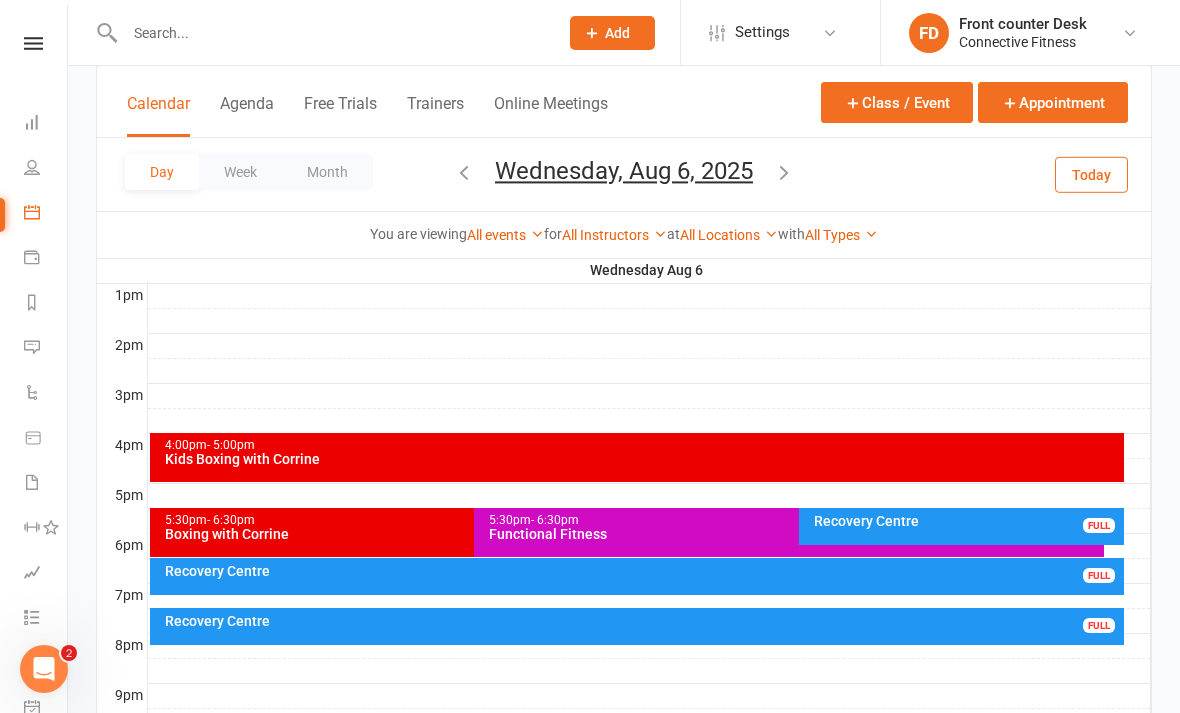click at bounding box center [464, 172] 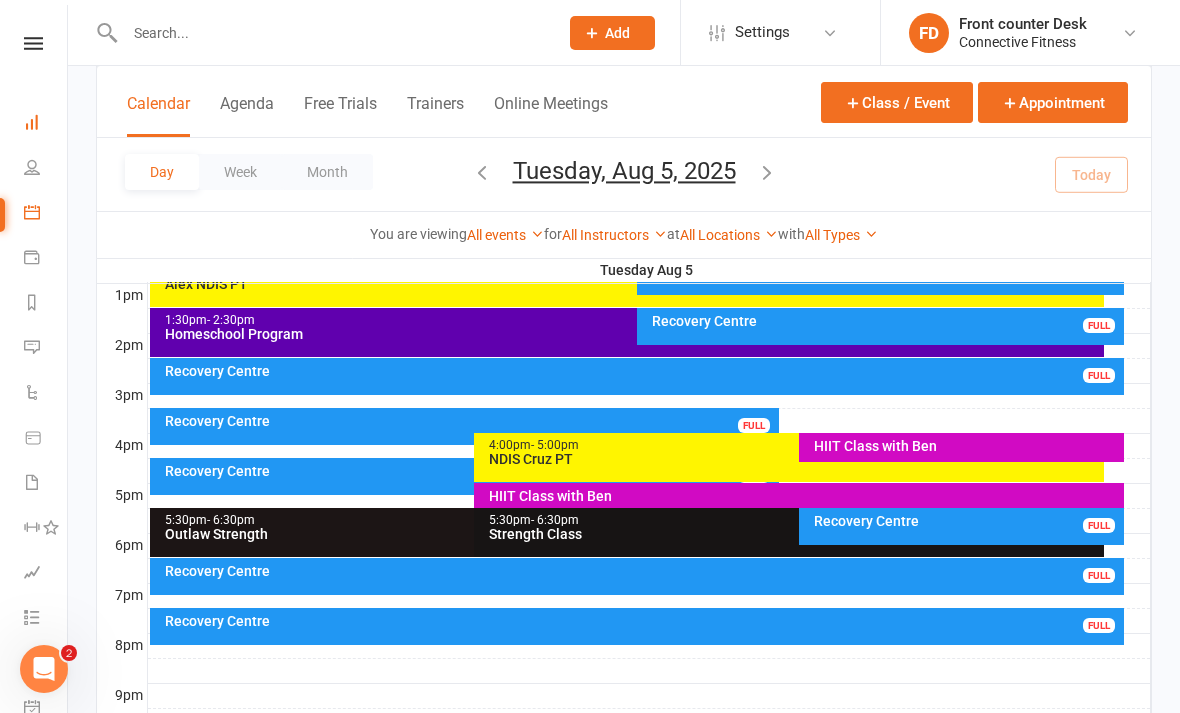 click on "Dashboard" at bounding box center (46, 124) 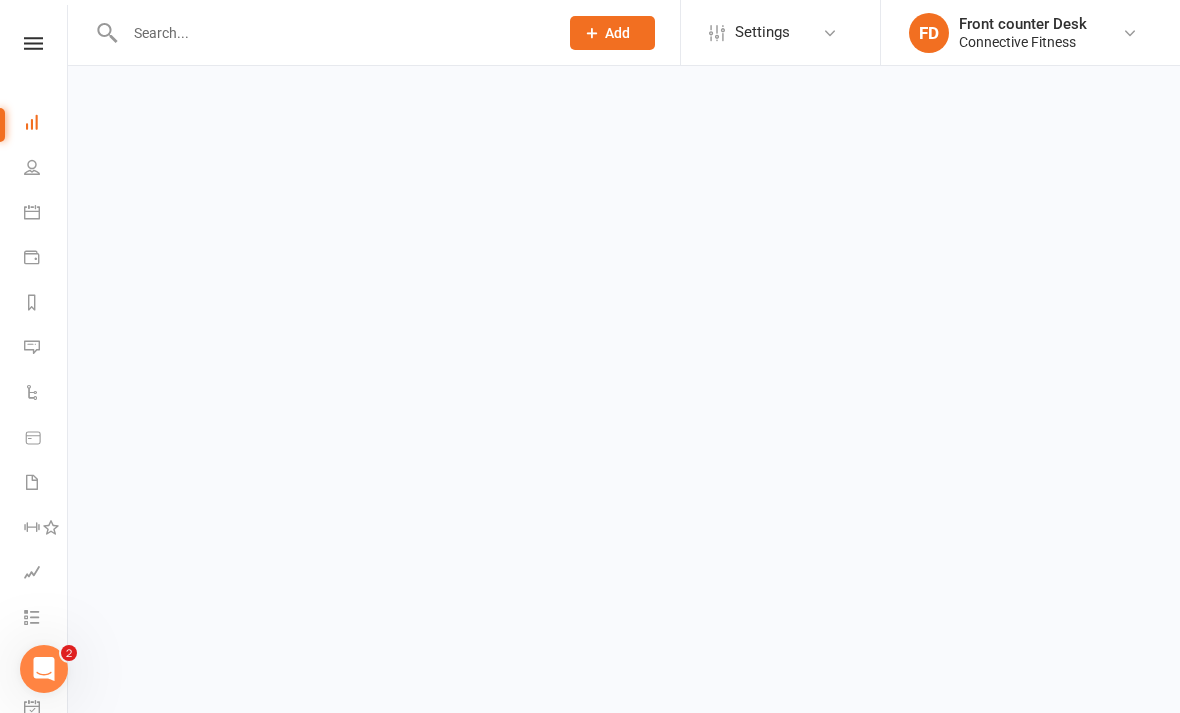 scroll, scrollTop: 0, scrollLeft: 0, axis: both 